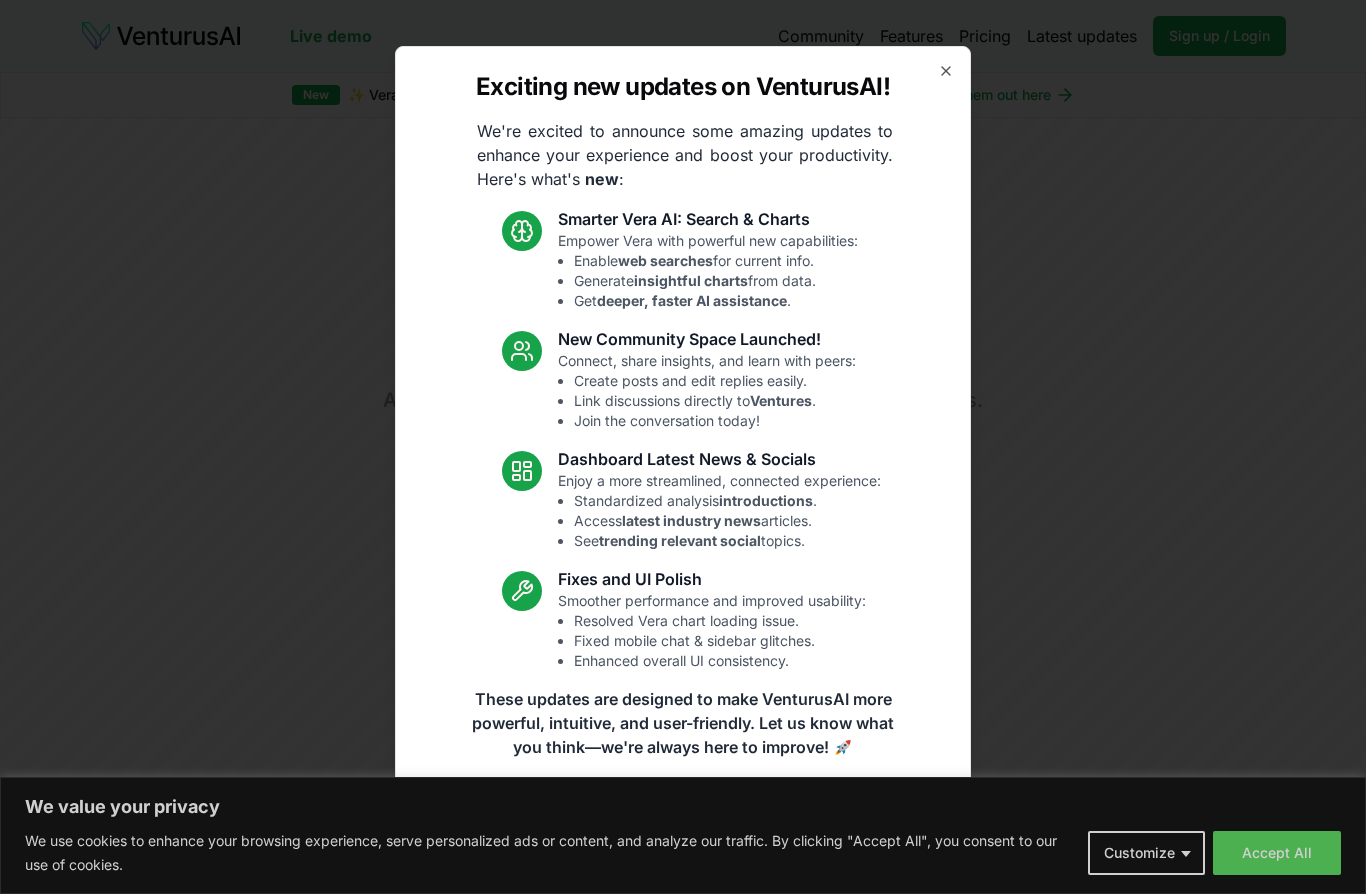 scroll, scrollTop: 0, scrollLeft: 0, axis: both 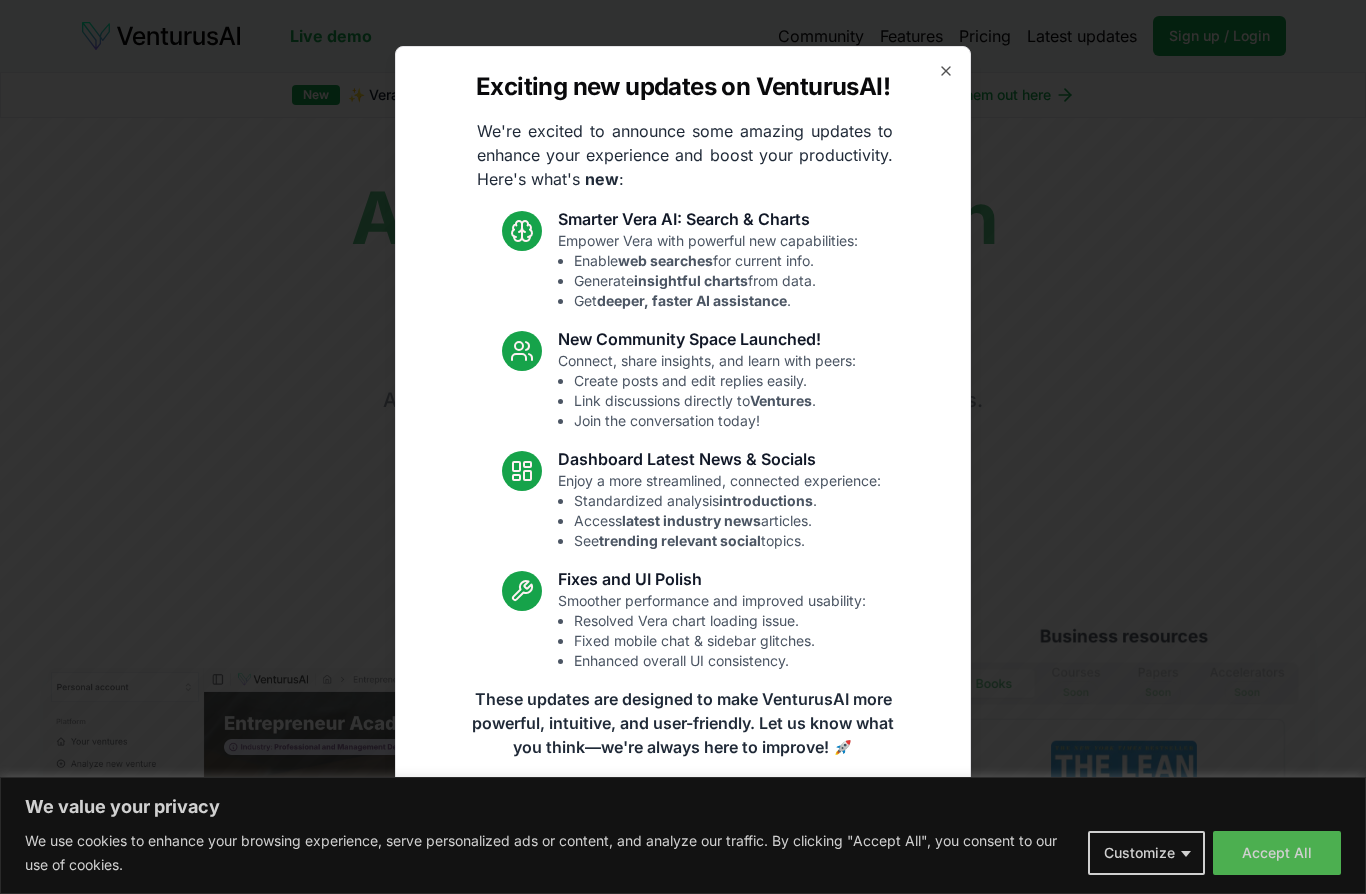 click on "Exciting new updates on VenturusAI! We're excited to announce some amazing updates to enhance your experience and boost your productivity. Here's what's   new : Smarter Vera AI: Search & Charts Empower Vera with powerful new capabilities: Enable  web searches  for current info. Generate  insightful charts  from data. Get  deeper, faster AI assistance . New Community Space Launched! Connect, share insights, and learn with peers: Create posts and edit replies easily. Link discussions directly to  Ventures . Join the conversation today! Dashboard Latest News & Socials Enjoy a more streamlined, connected experience: Standardized analysis  introductions . Access  latest industry news  articles. See  trending relevant social  topics. Fixes and UI Polish Smoother performance and improved usability: Resolved Vera chart loading issue. Fixed mobile chat & sidebar glitches. Enhanced overall UI consistency. Read the full announcement on our blog! Close" at bounding box center (683, 447) 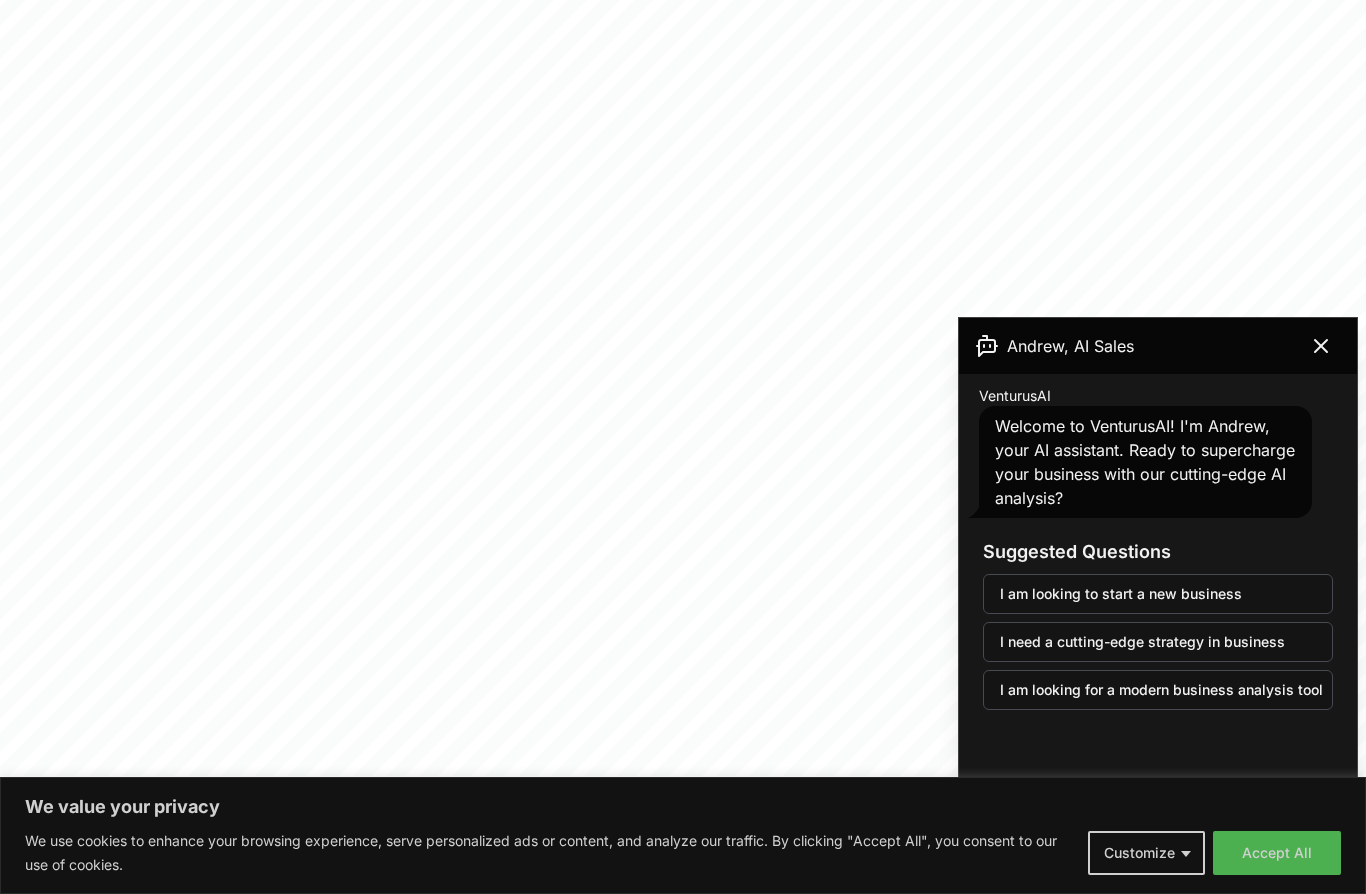 scroll, scrollTop: 696, scrollLeft: 0, axis: vertical 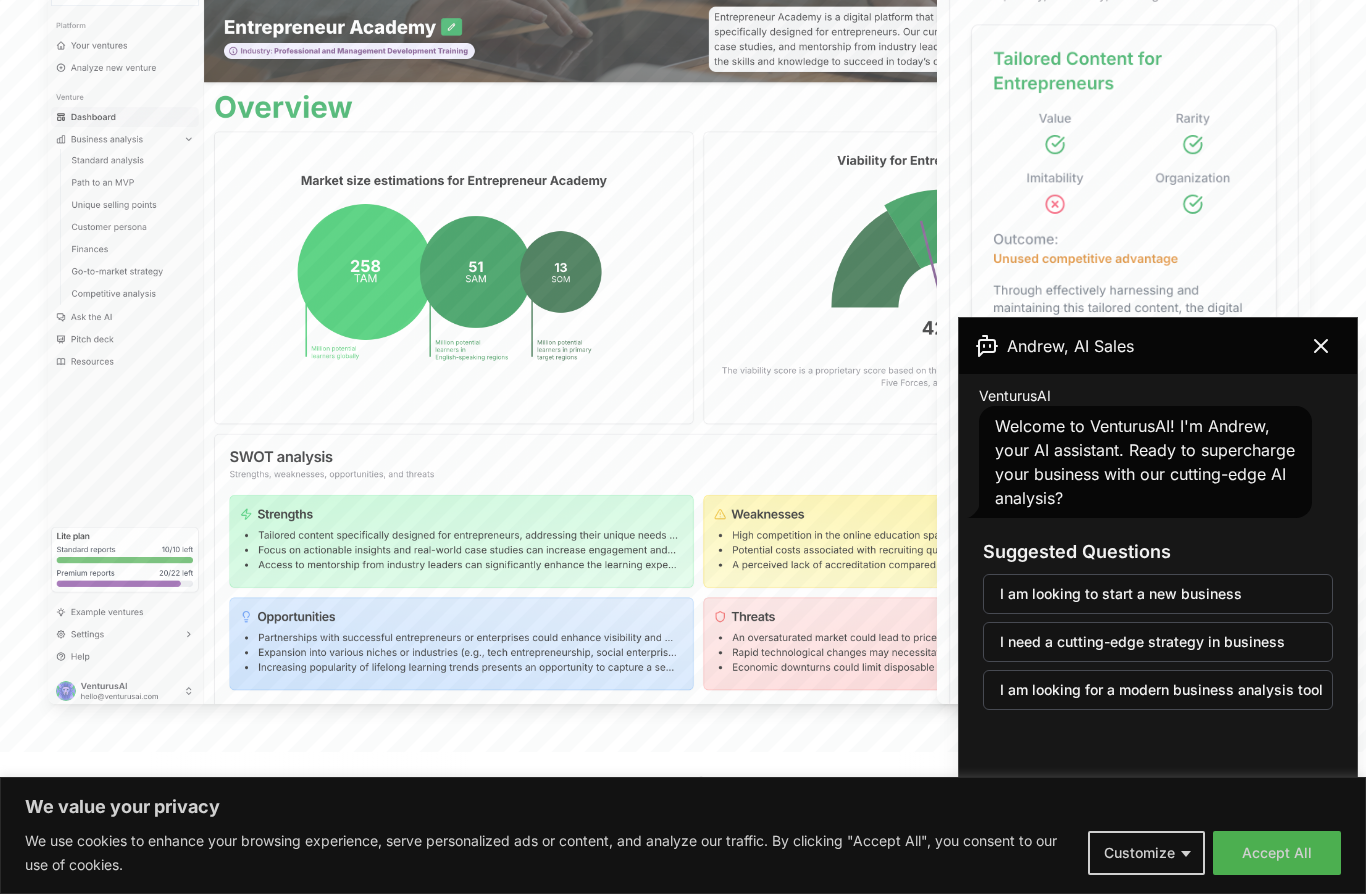 click at bounding box center (1321, 346) 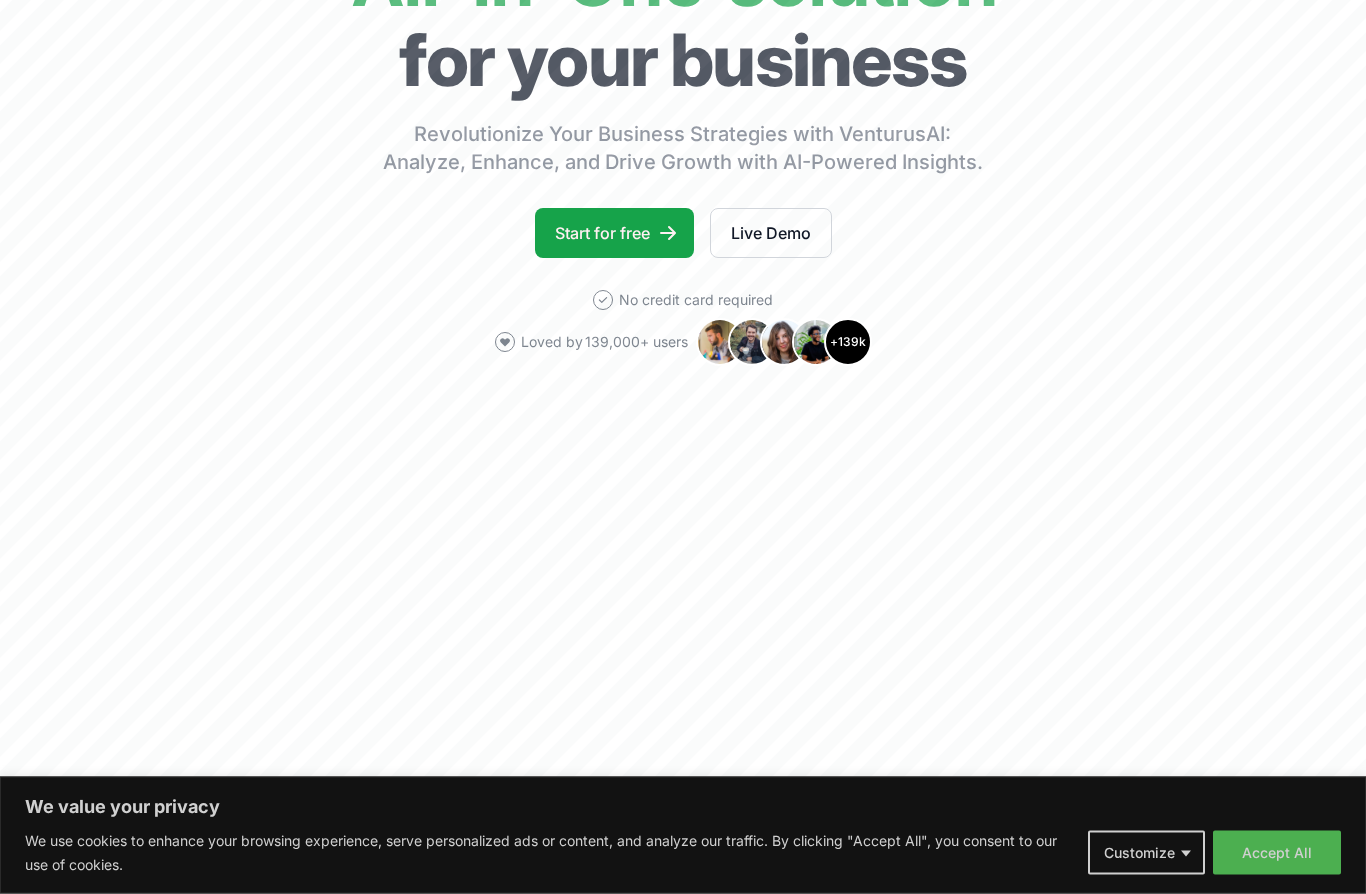 scroll, scrollTop: 238, scrollLeft: 0, axis: vertical 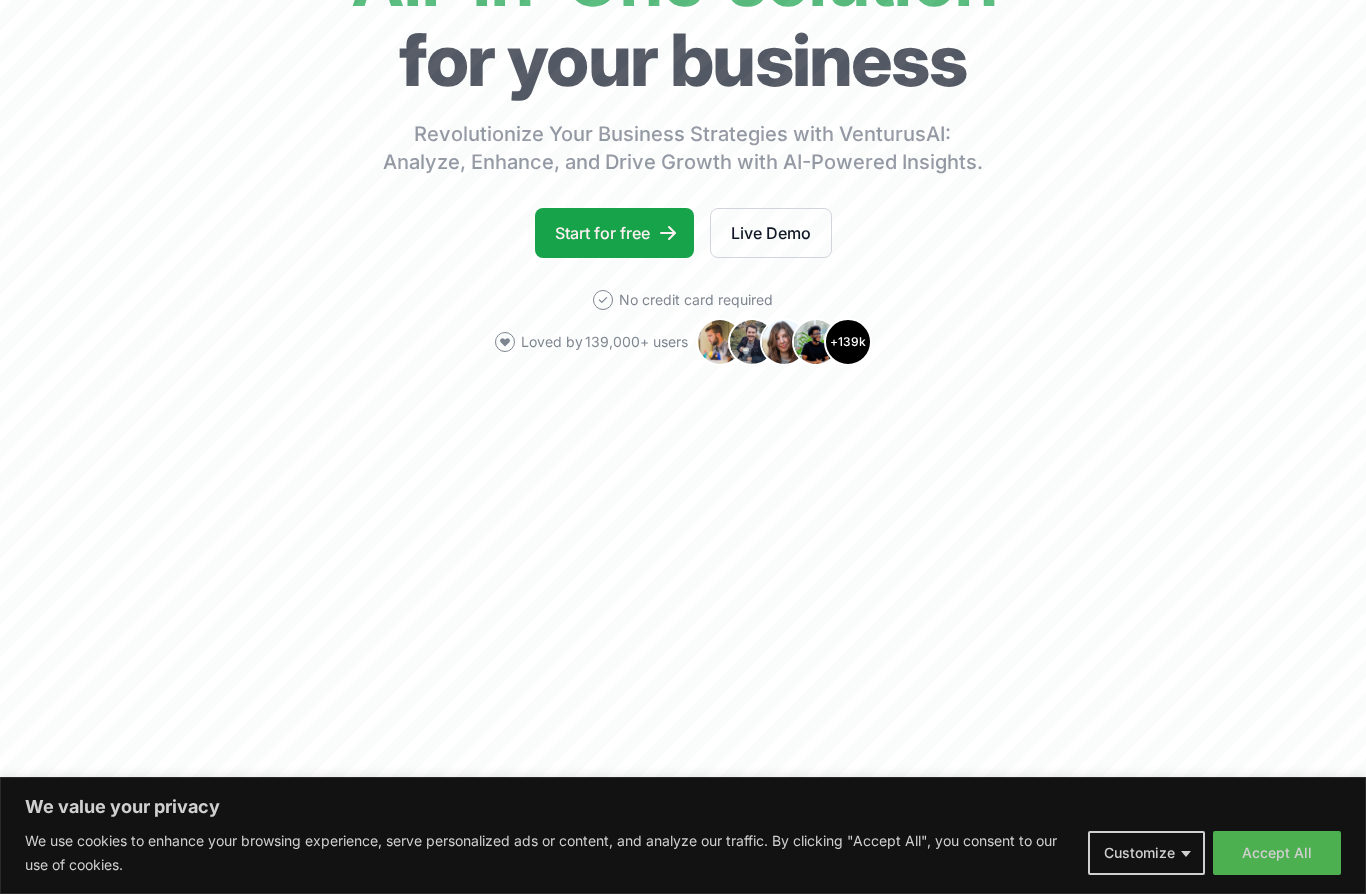 click on "Start for free" at bounding box center (614, 233) 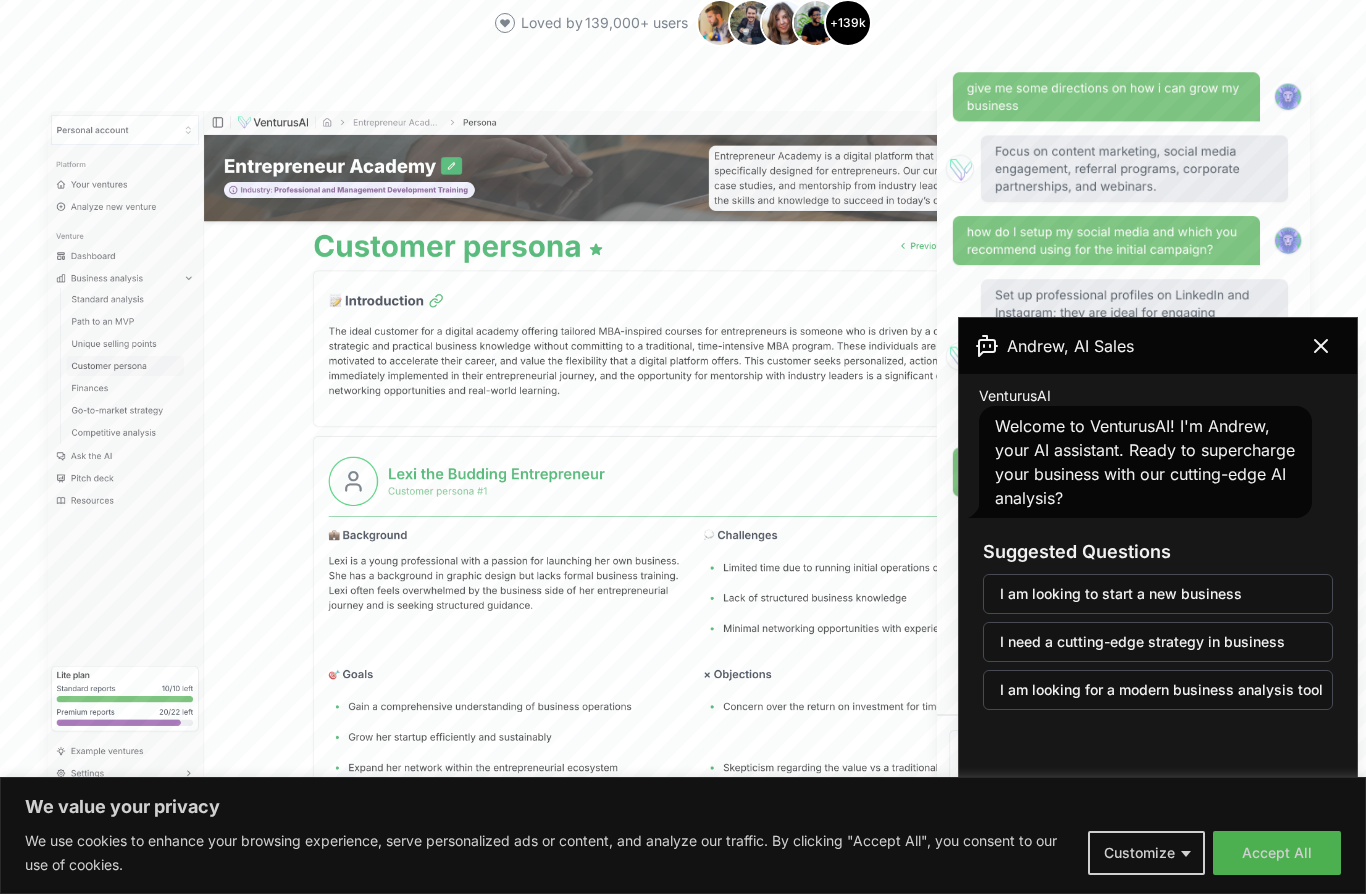 scroll, scrollTop: 562, scrollLeft: 0, axis: vertical 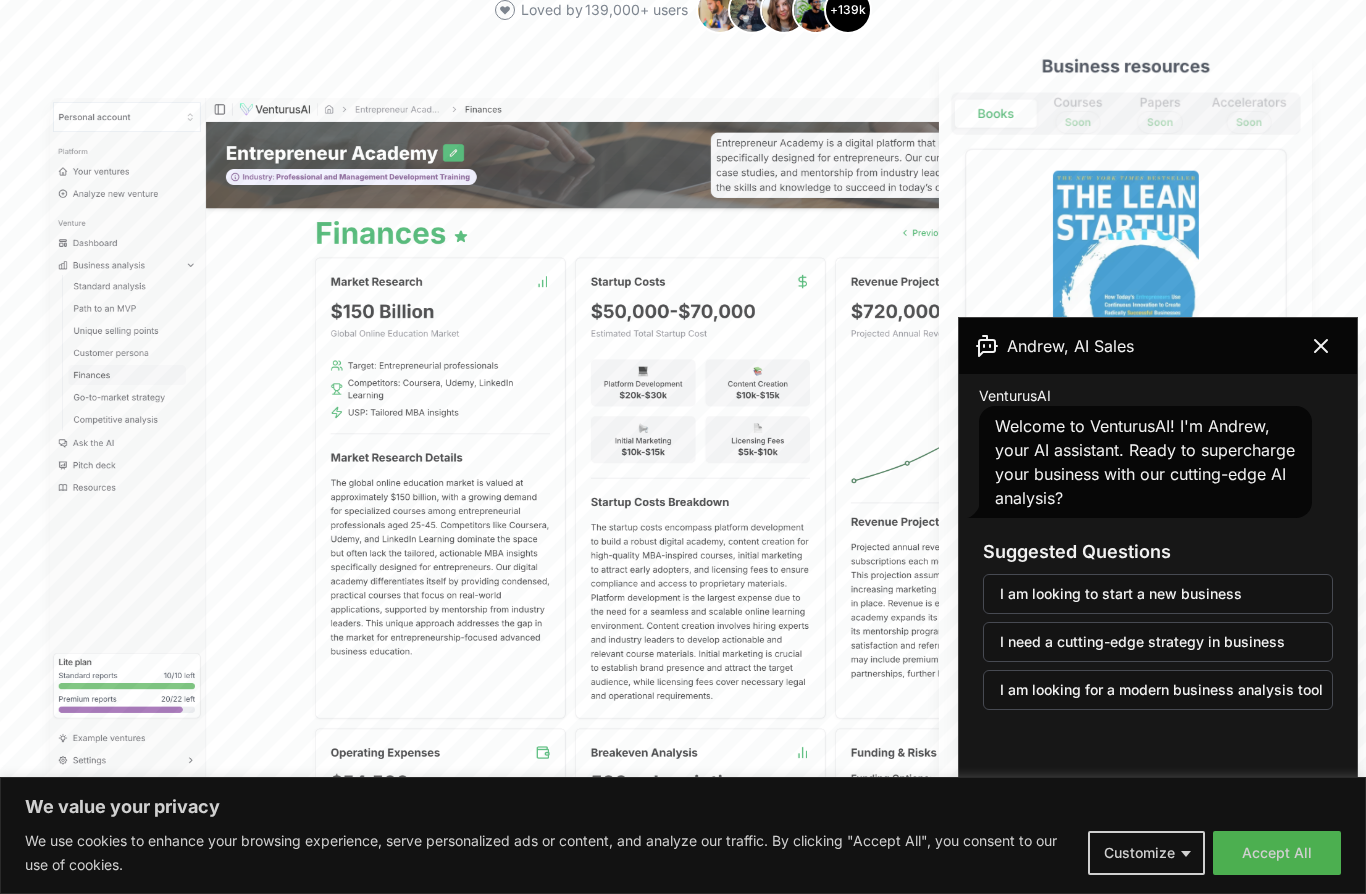 click on "Accept All" at bounding box center (1277, 853) 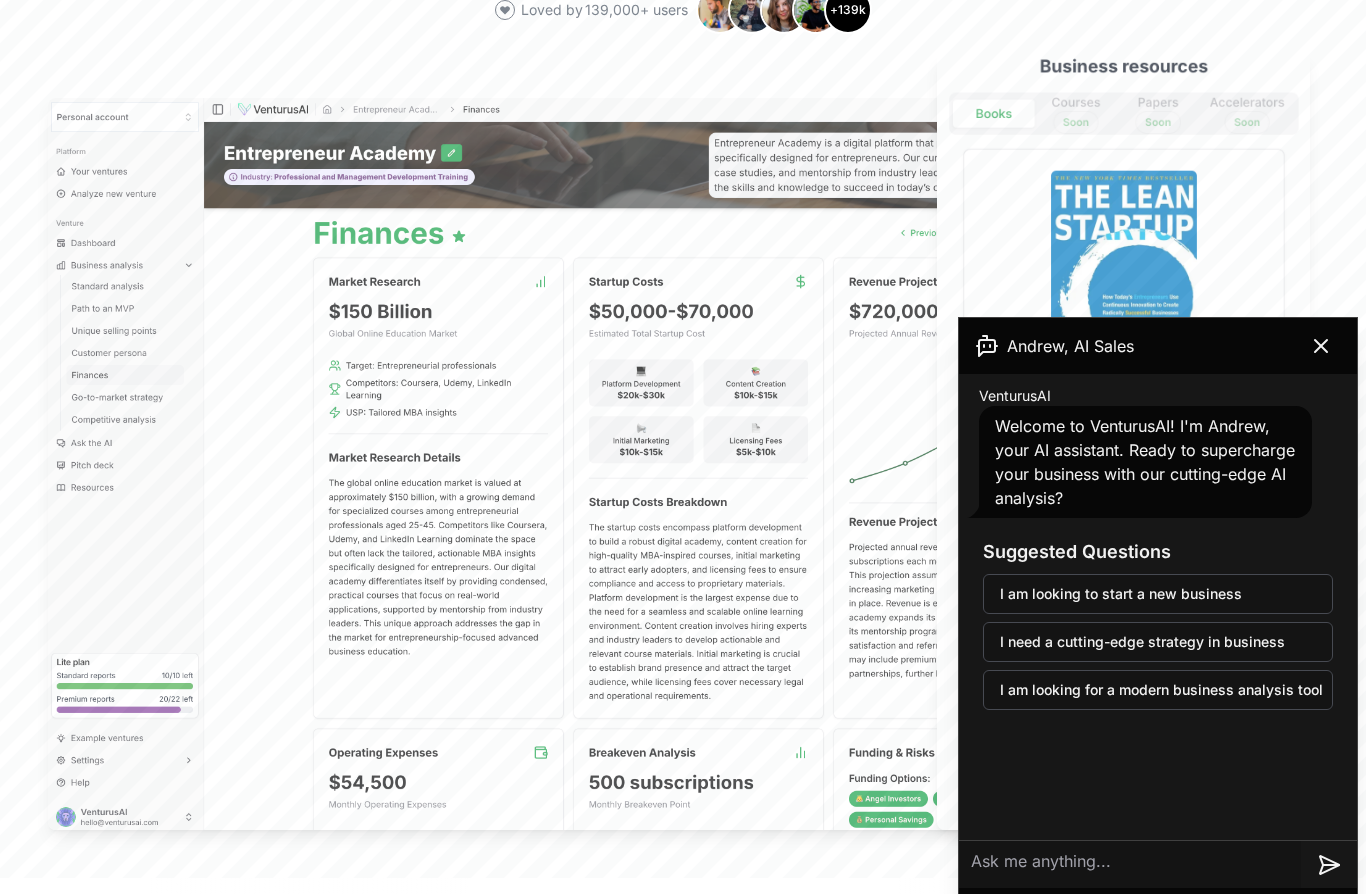click at bounding box center (1321, 346) 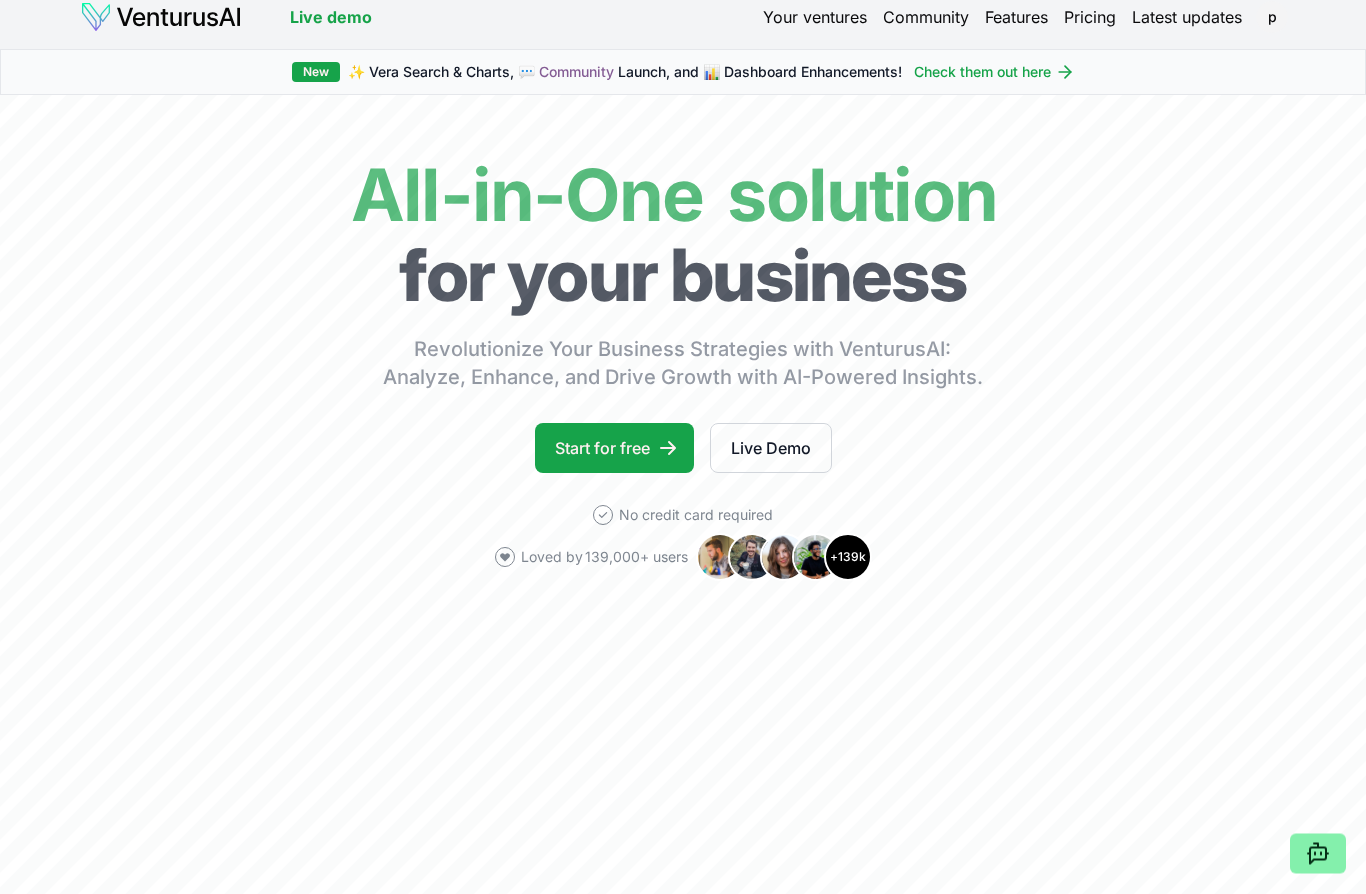 scroll, scrollTop: 0, scrollLeft: 0, axis: both 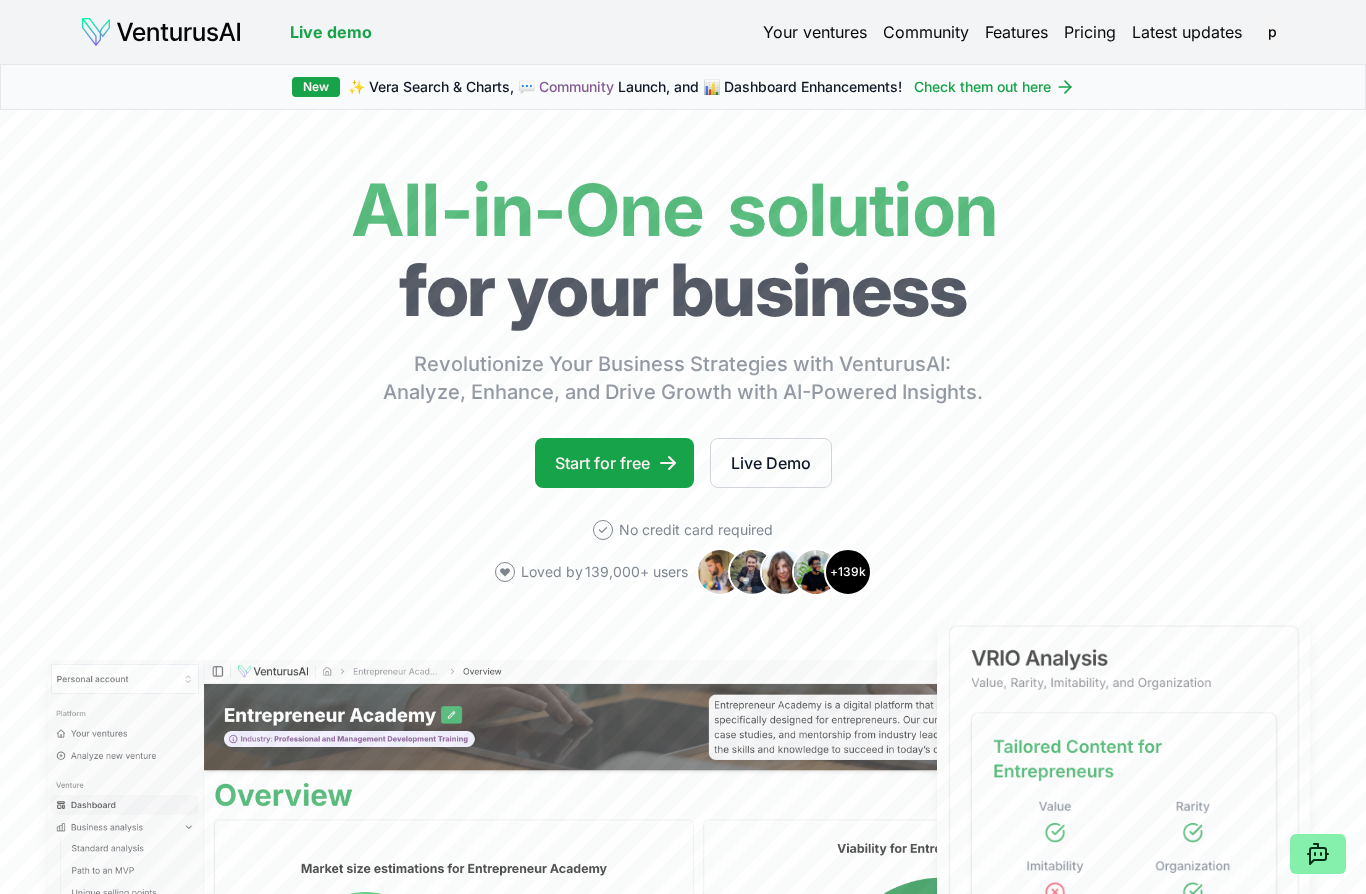 click on "Your ventures" at bounding box center (815, 32) 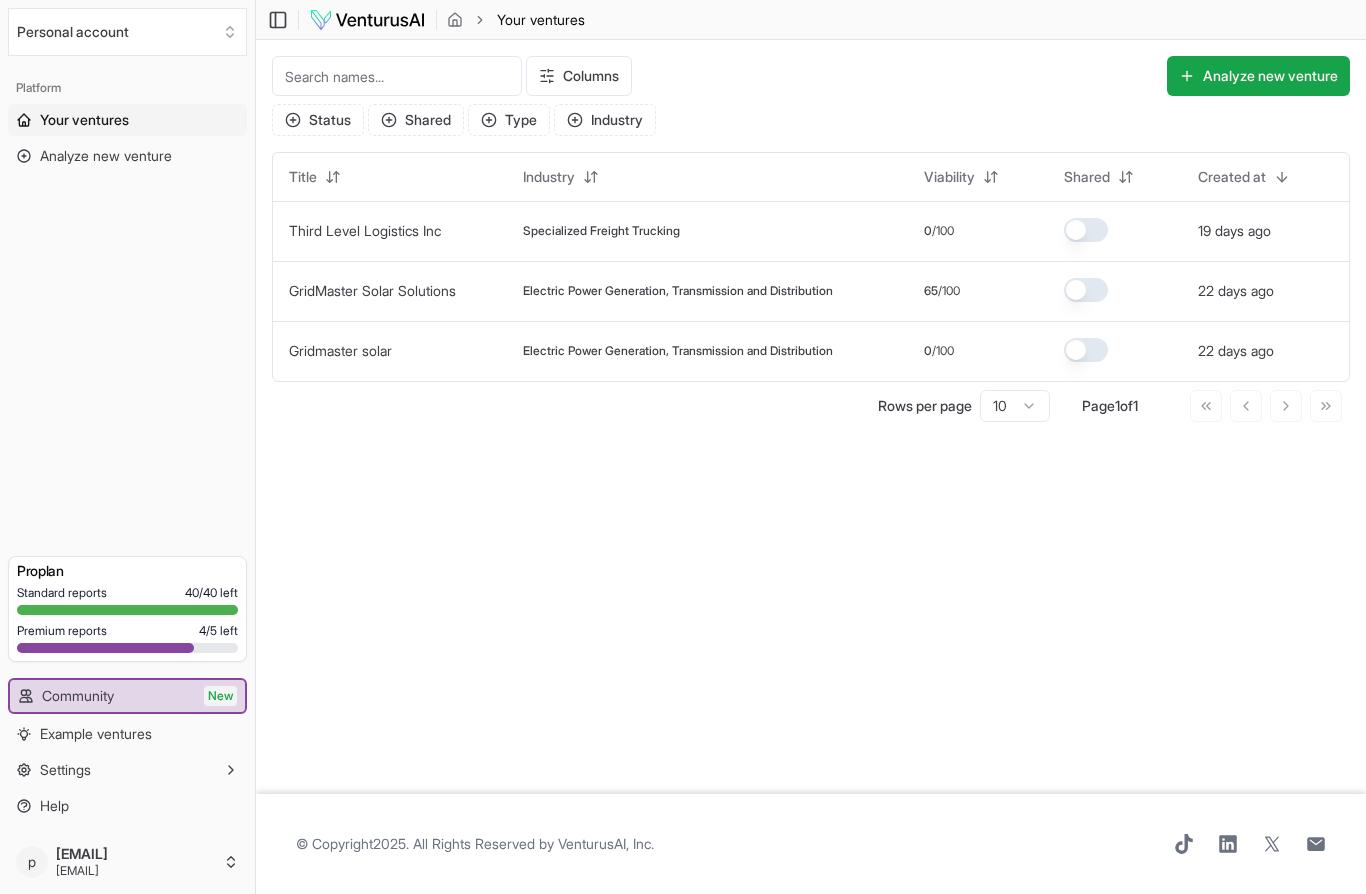click on "Personal account" at bounding box center (127, 32) 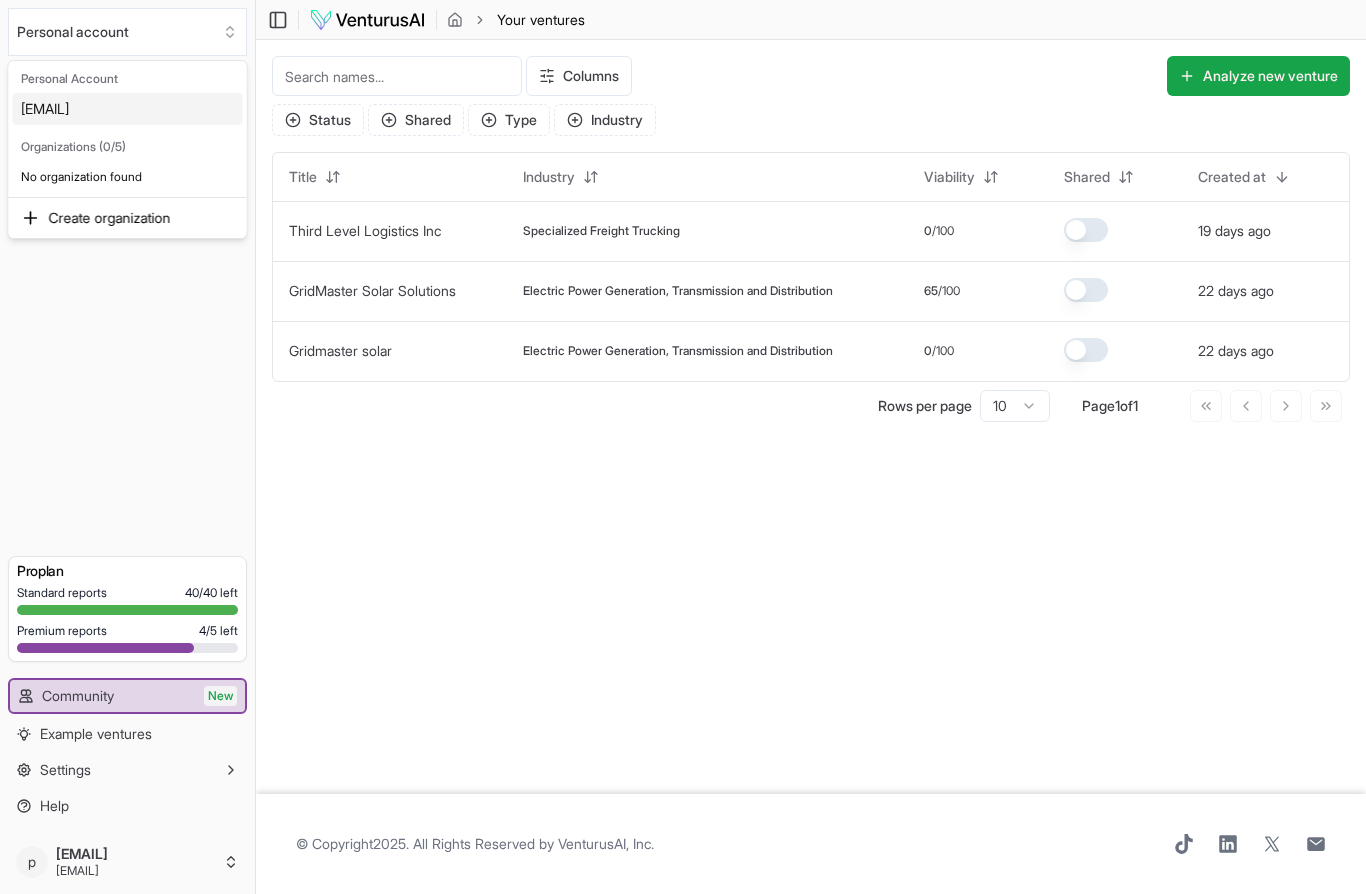 click on "We value your privacy We use cookies to enhance your browsing experience, serve personalized ads or content, and analyze our traffic. By clicking "Accept All", you consent to our use of cookies. Customize    Accept All Customize Consent Preferences   We use cookies to help you navigate efficiently and perform certain functions. You will find detailed information about all cookies under each consent category below. The cookies that are categorized as "Necessary" are stored on your browser as they are essential for enabling the basic functionalities of the site. ...  Show more Necessary Always Active Necessary cookies are required to enable the basic features of this site, such as providing secure log-in or adjusting your consent preferences. These cookies do not store any personally identifiable data. Cookie cookieyes-consent Duration 1 year Description Cookie __cf_bm Duration 1 hour Description This cookie, set by Cloudflare, is used to support Cloudflare Bot Management.  Cookie _cfuvid Duration session lidc" at bounding box center (683, 447) 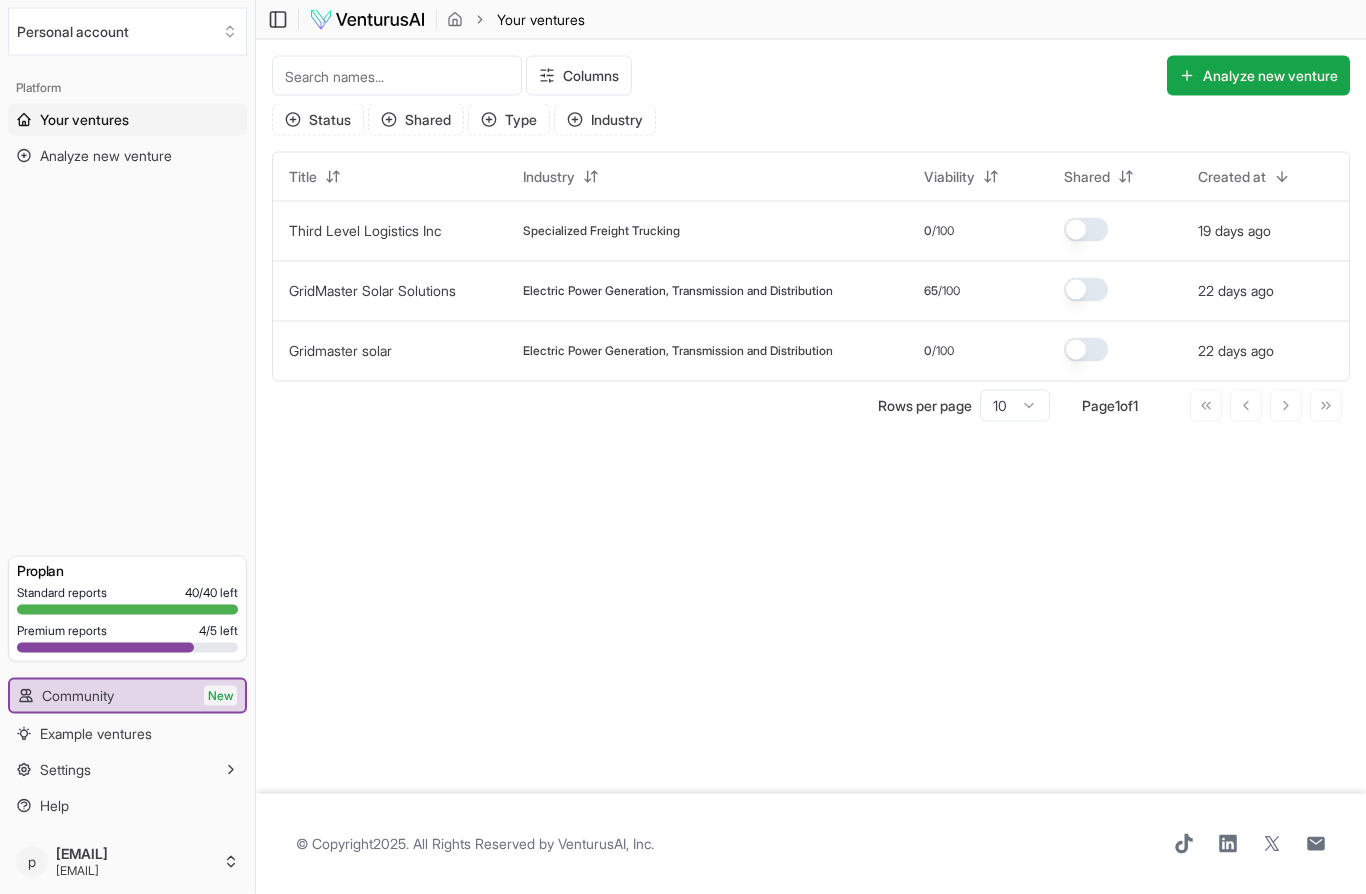 scroll, scrollTop: 0, scrollLeft: 0, axis: both 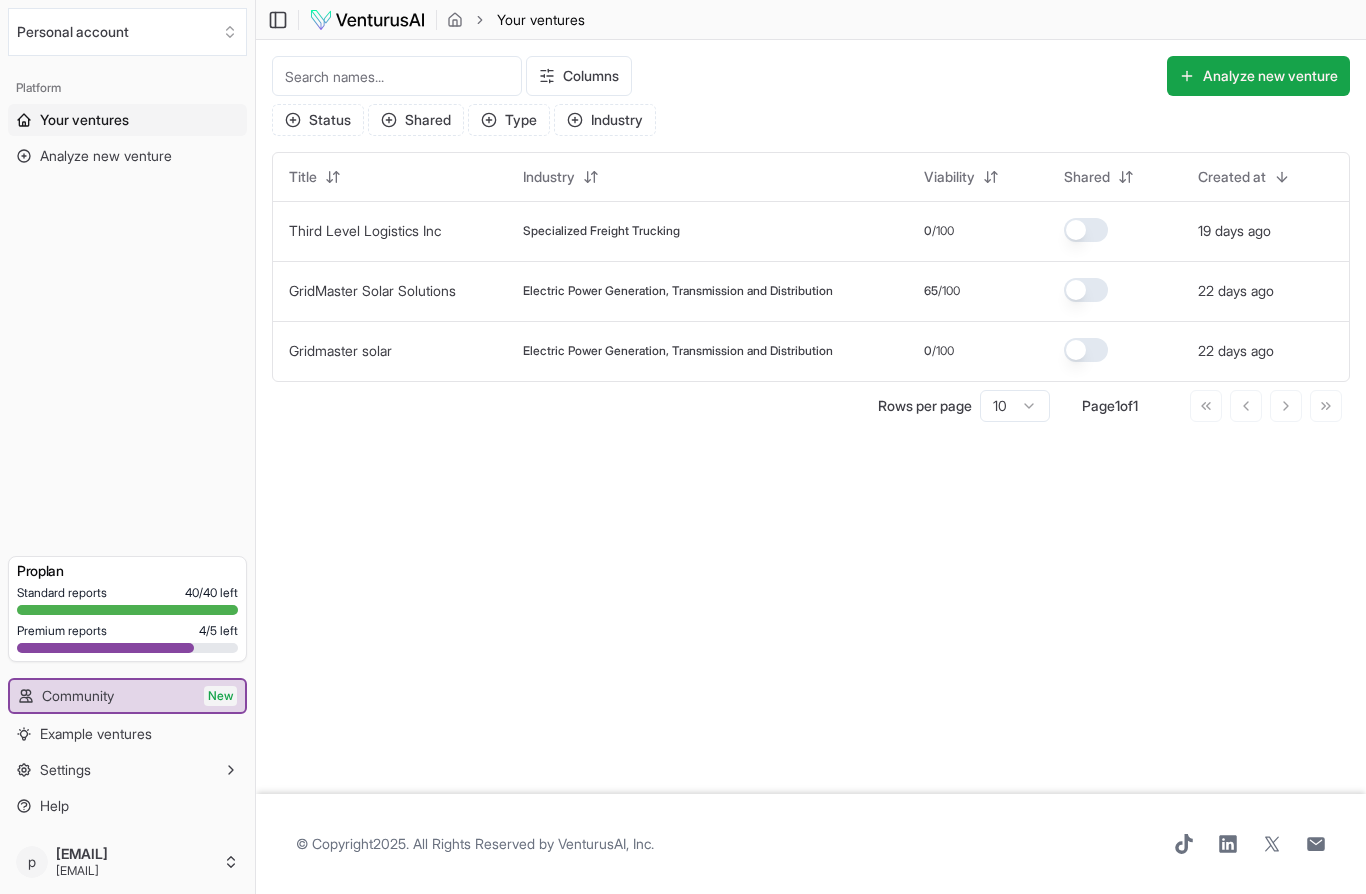 click on "Your ventures" at bounding box center (84, 120) 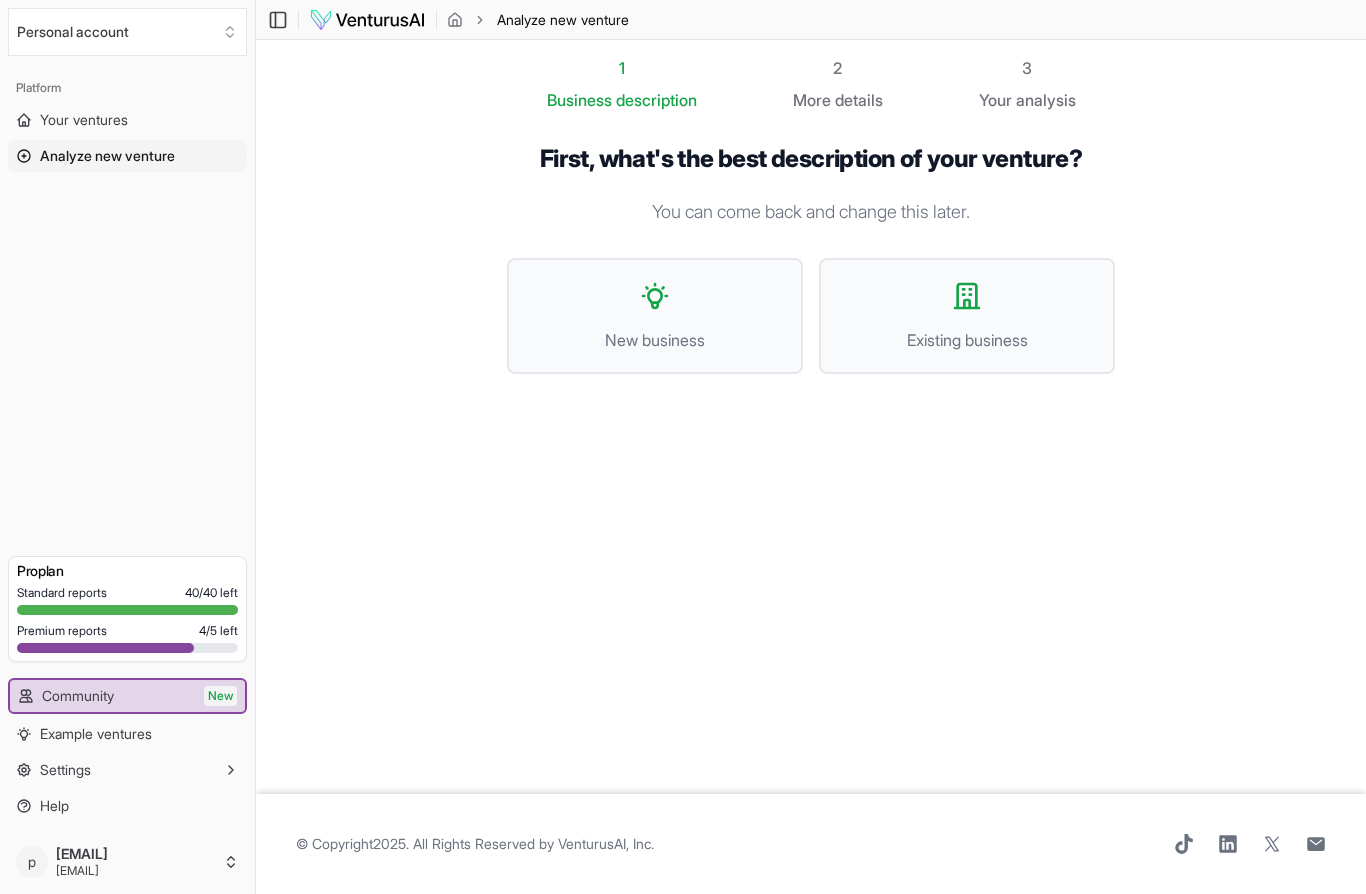 scroll, scrollTop: 0, scrollLeft: 0, axis: both 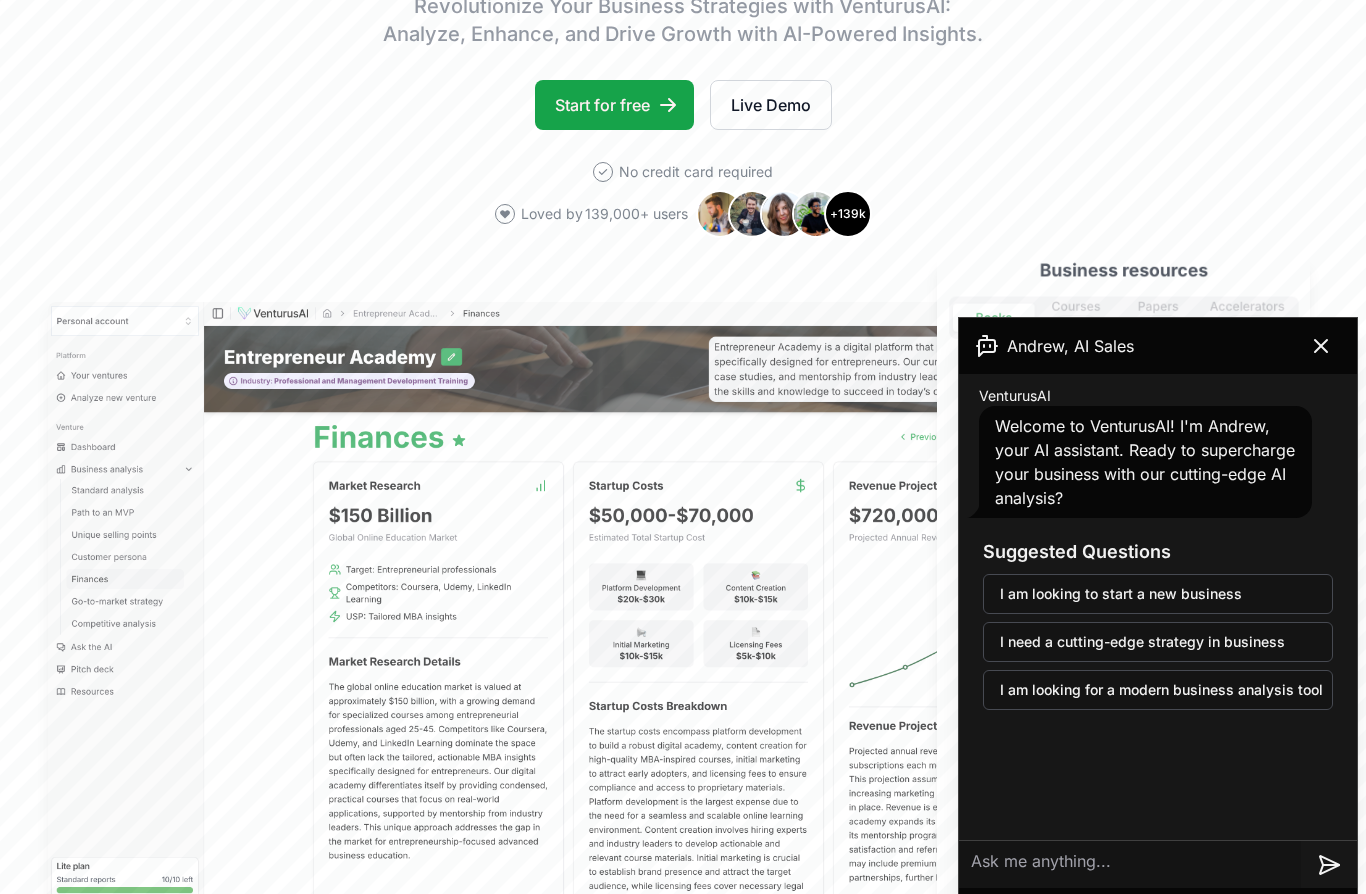 click at bounding box center [1321, 346] 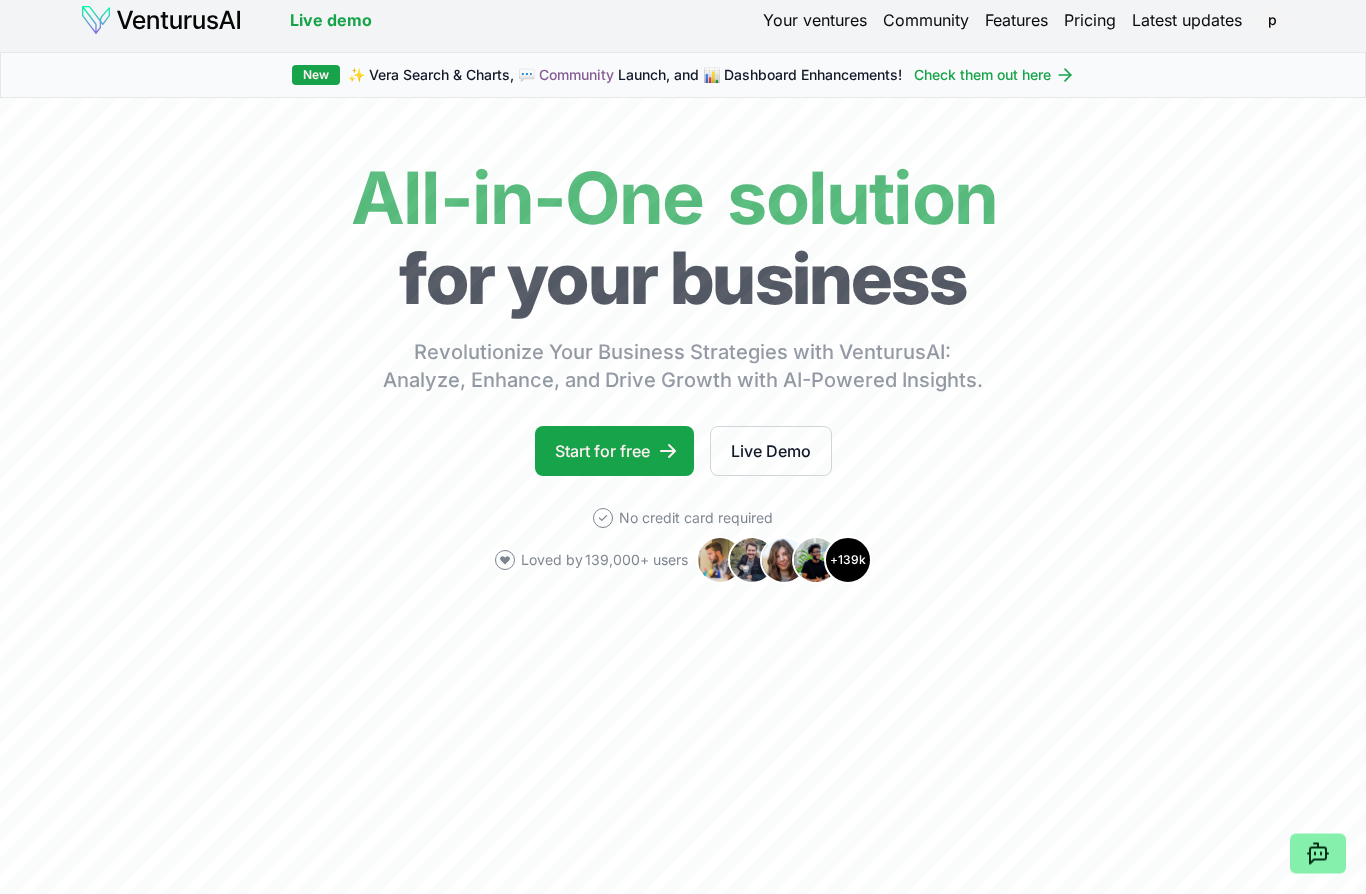 scroll, scrollTop: 0, scrollLeft: 0, axis: both 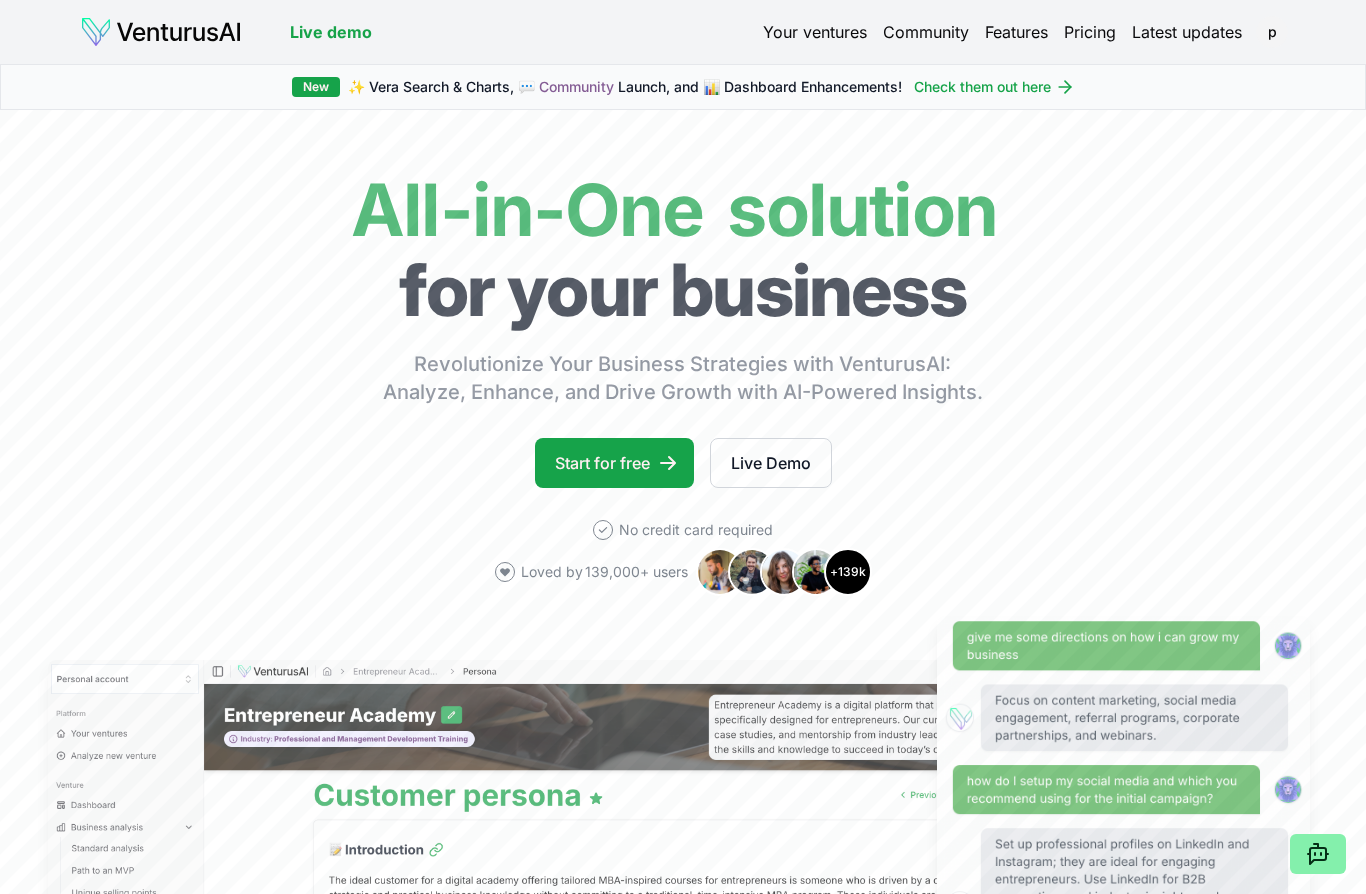 click on "Pricing" at bounding box center (1090, 32) 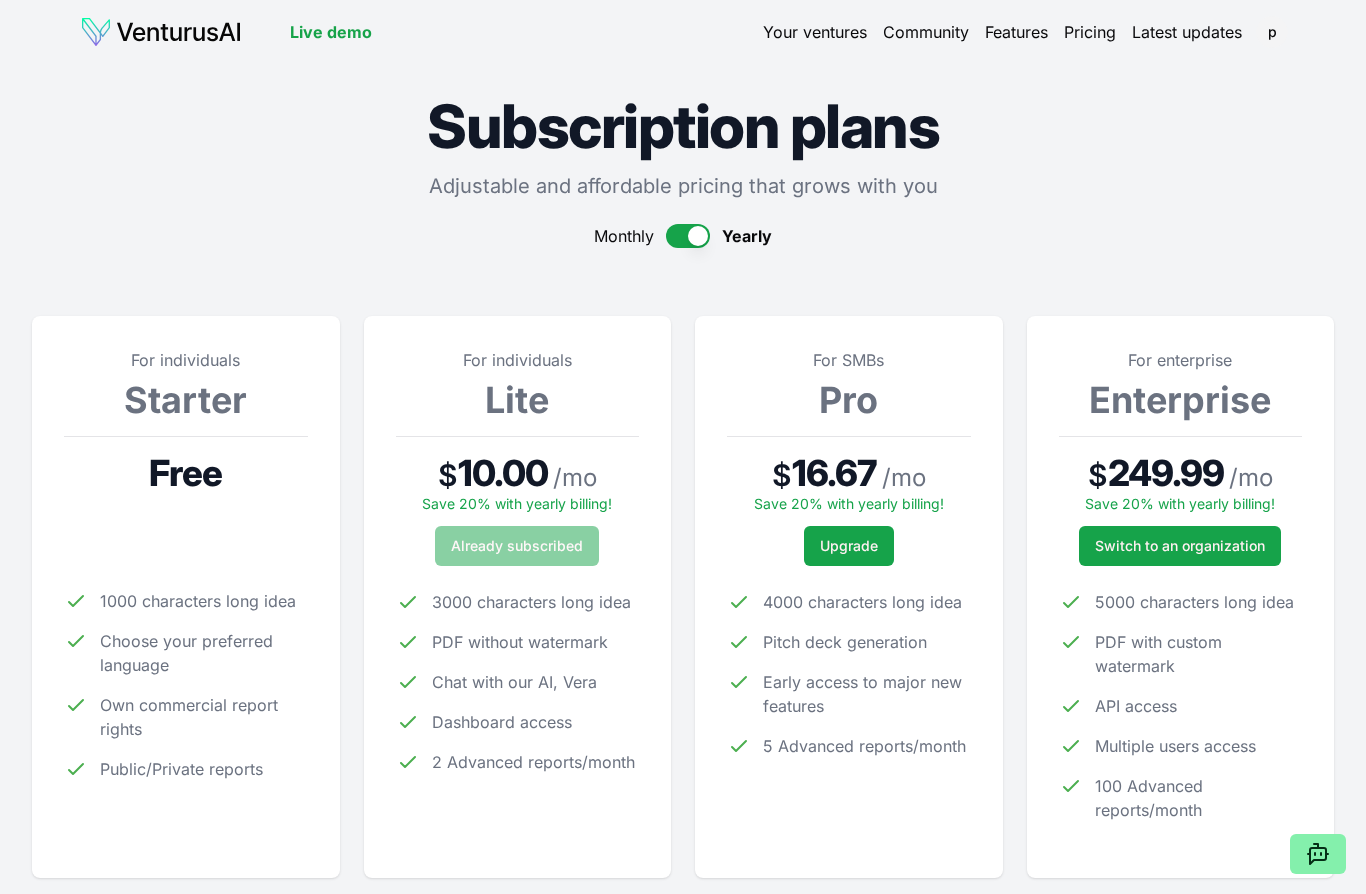 click on "Upgrade" at bounding box center (849, 546) 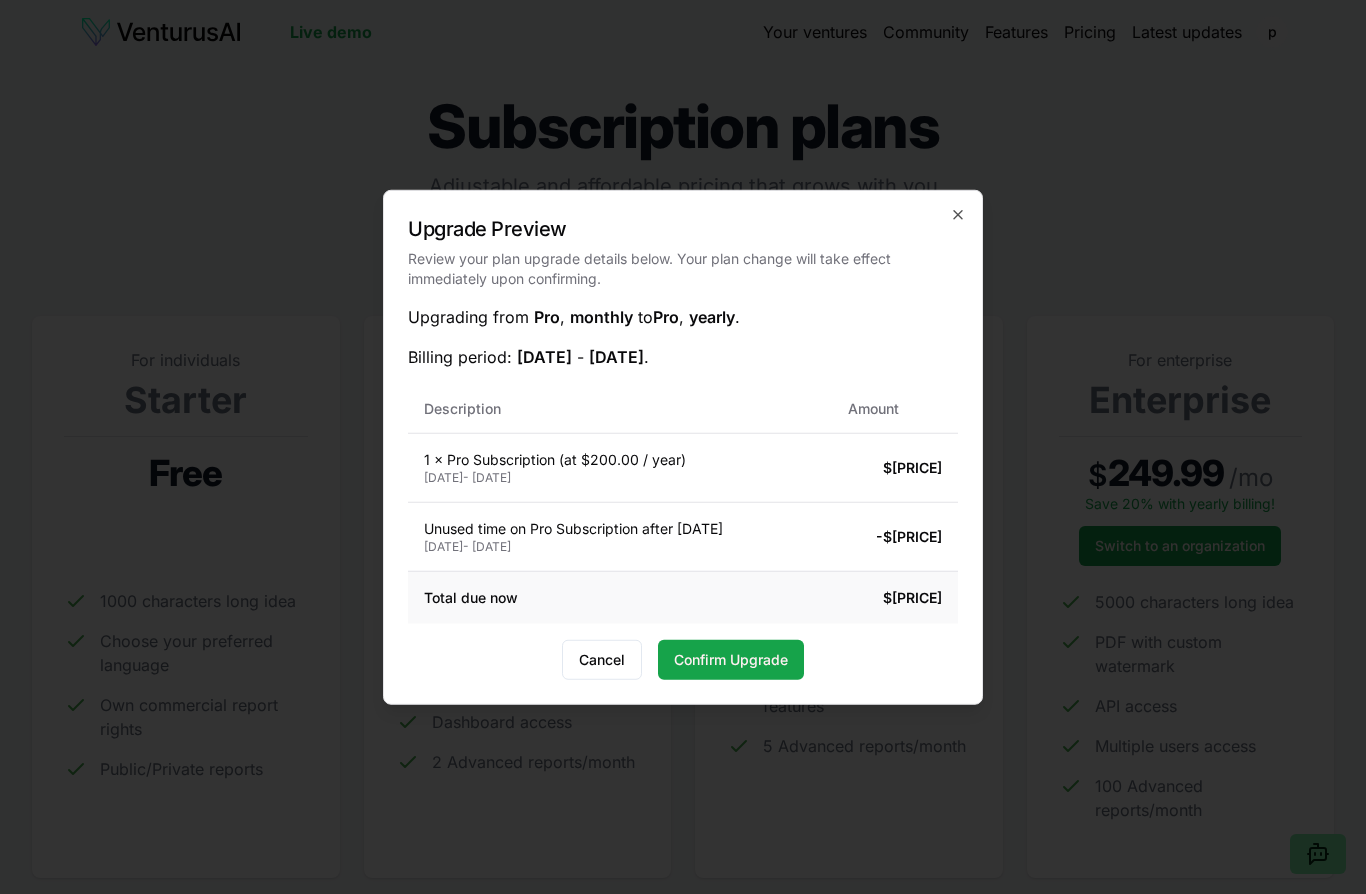 click on "Cancel" at bounding box center [602, 659] 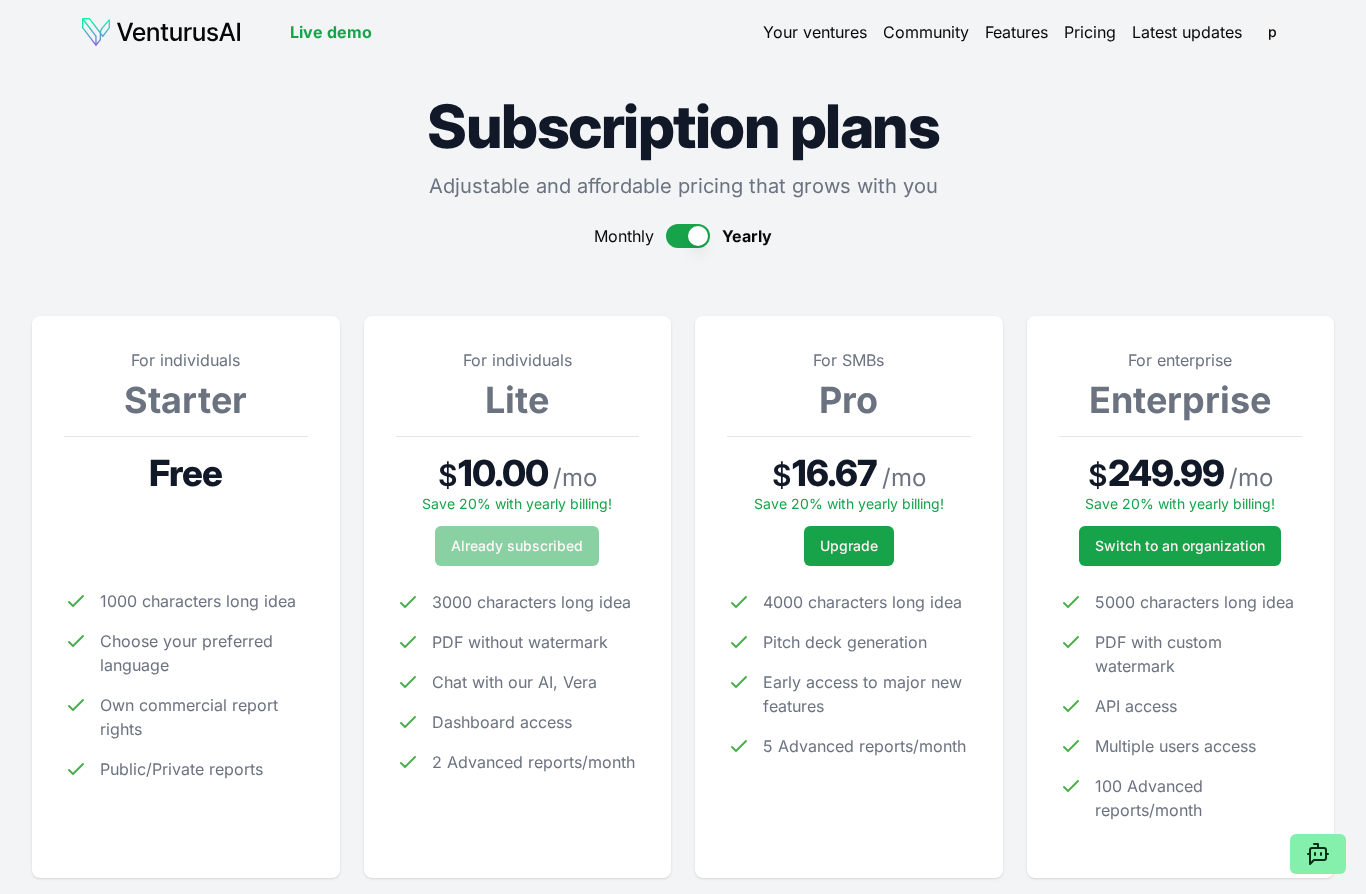 click at bounding box center [688, 236] 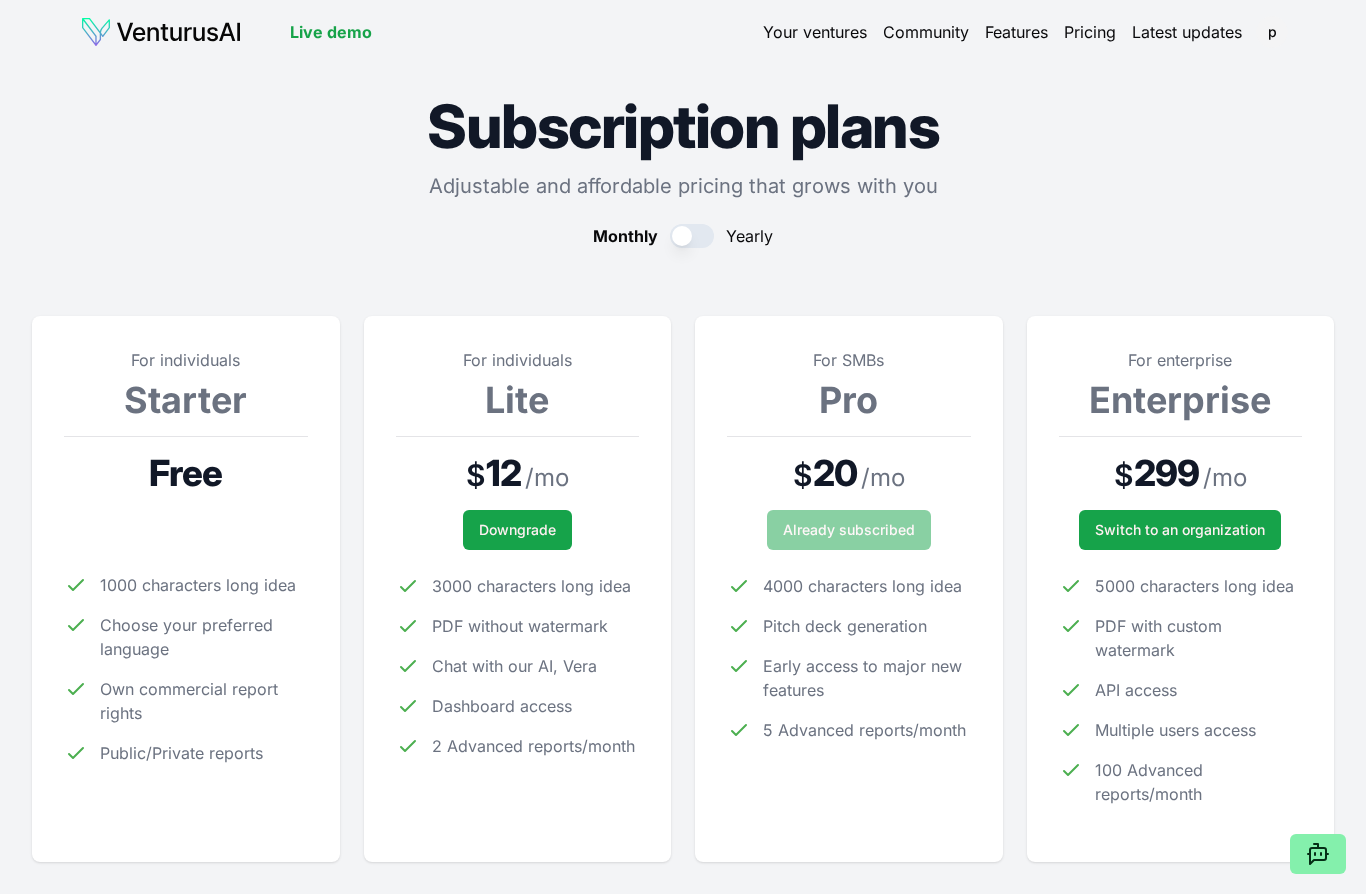 click on "Your ventures" at bounding box center (815, 32) 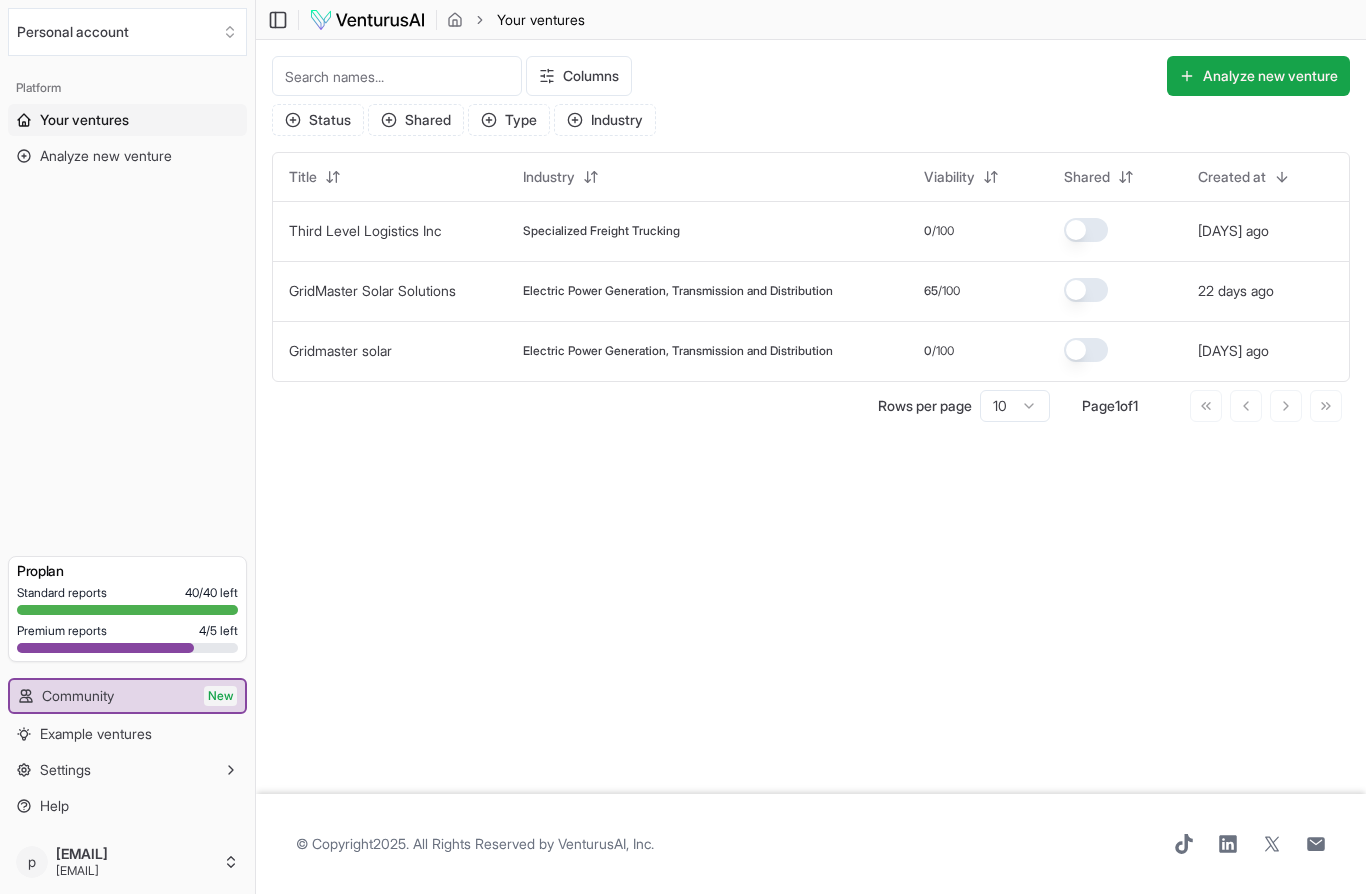 click at bounding box center (367, 20) 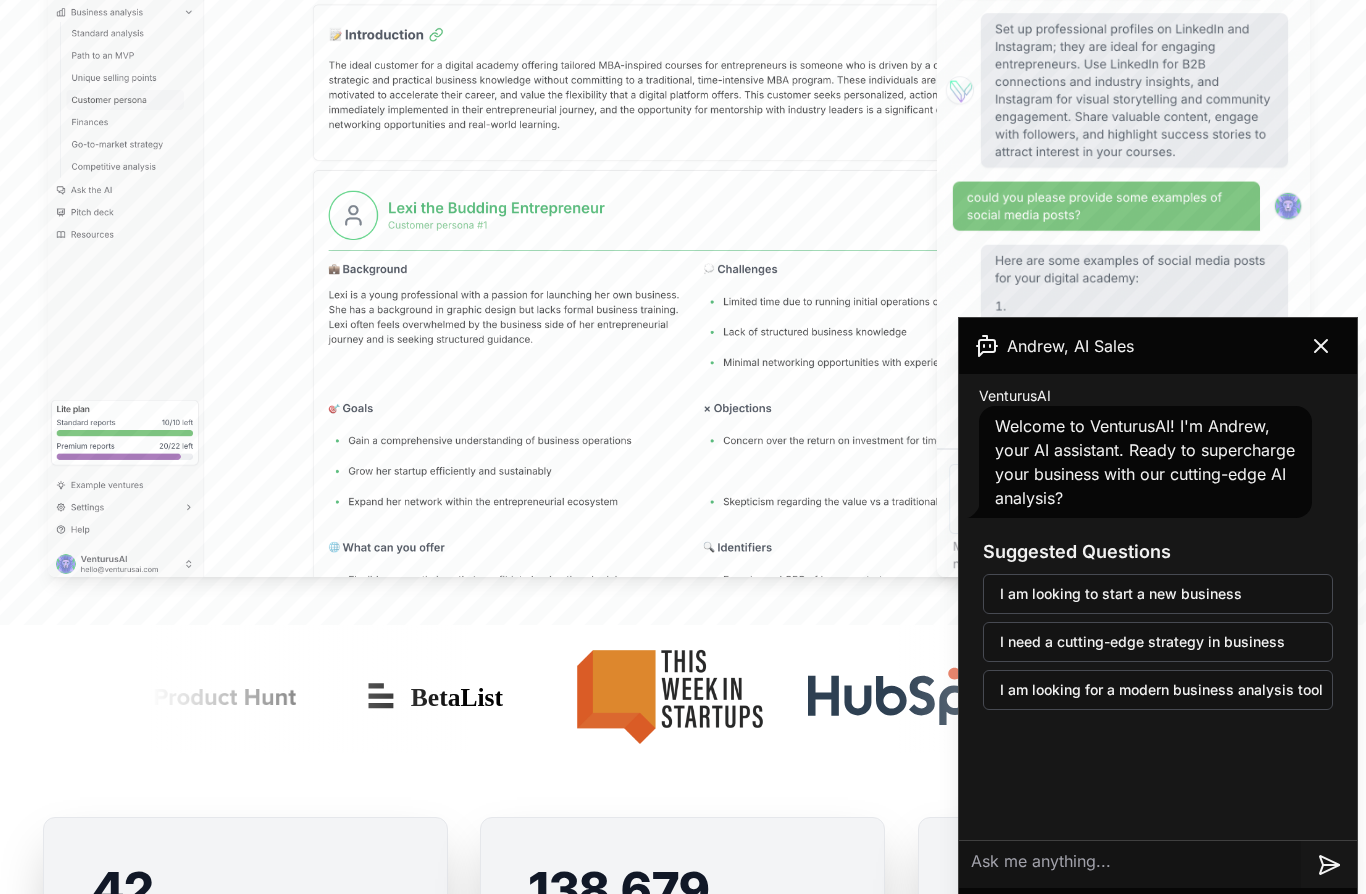 scroll, scrollTop: 819, scrollLeft: 0, axis: vertical 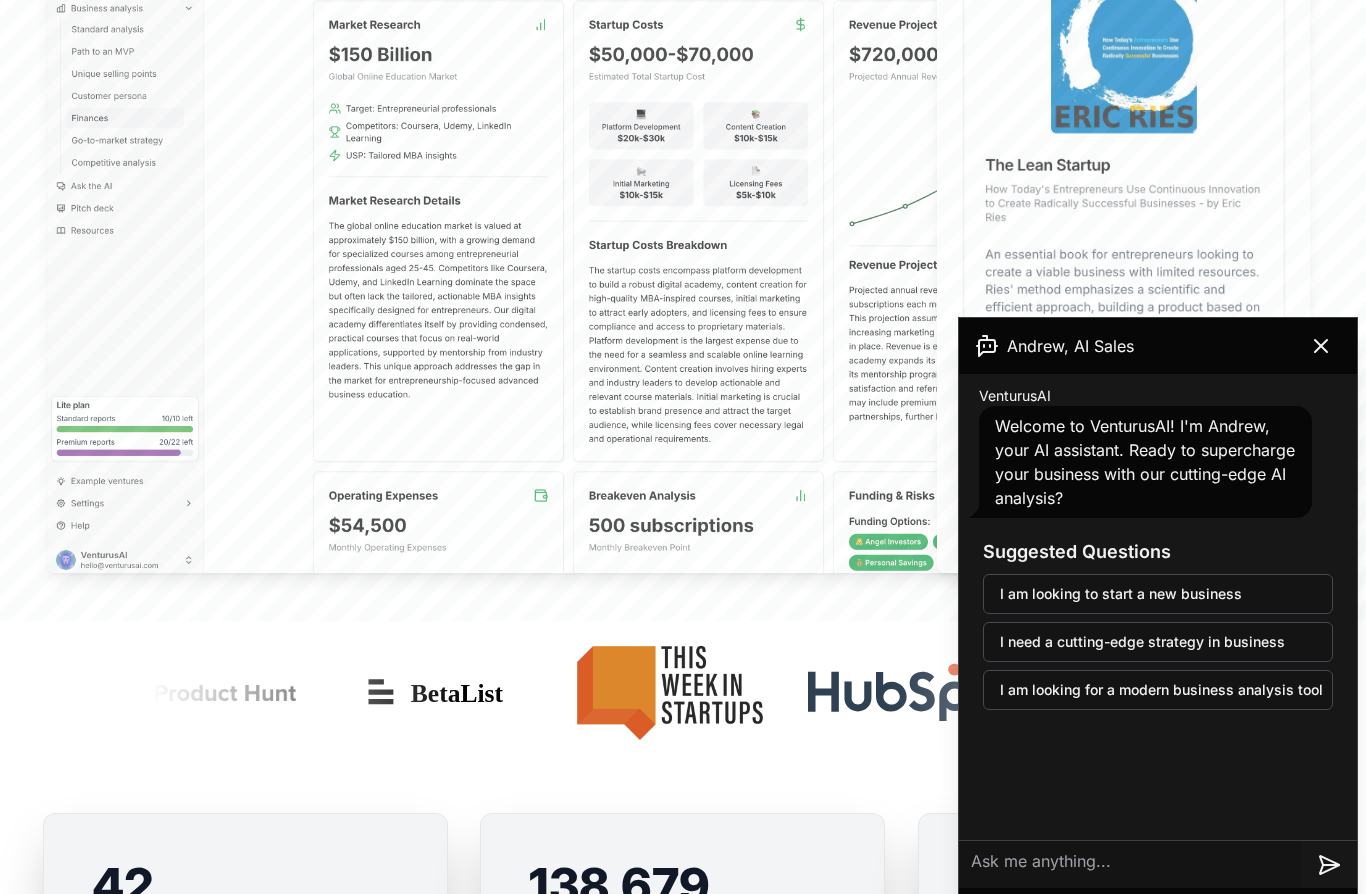 click 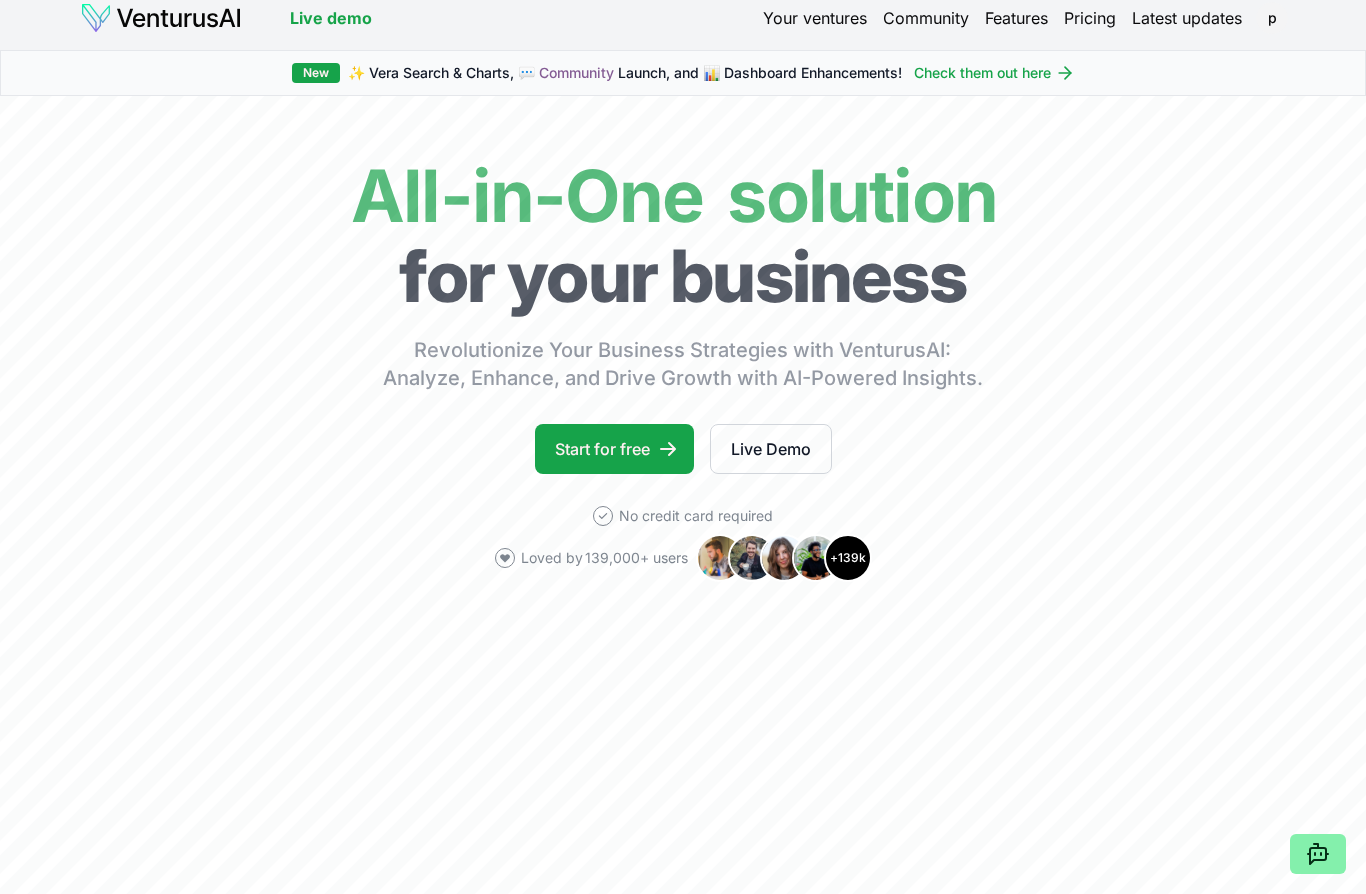 scroll, scrollTop: 0, scrollLeft: 0, axis: both 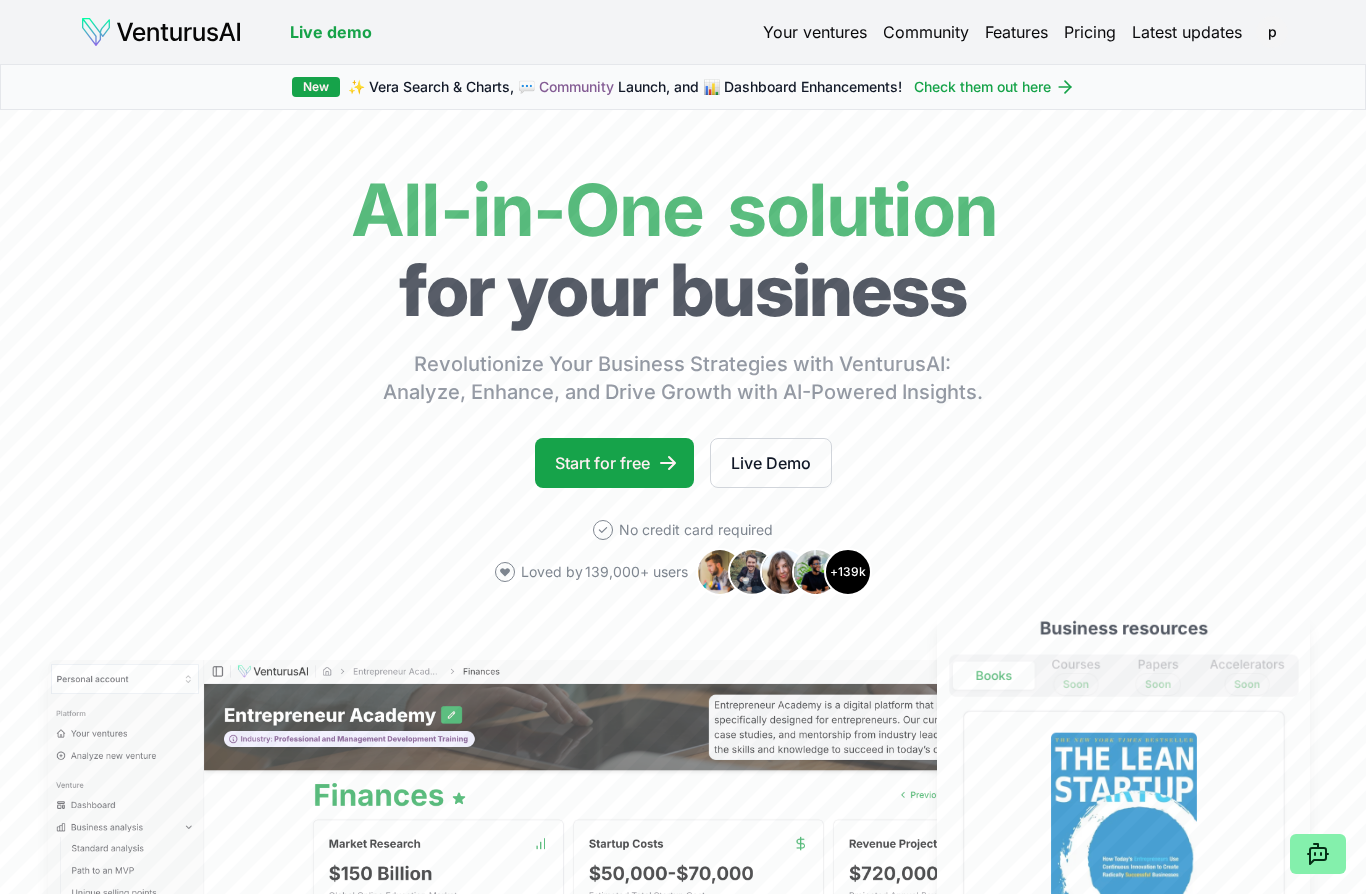 click on "Check them out here" at bounding box center [994, 87] 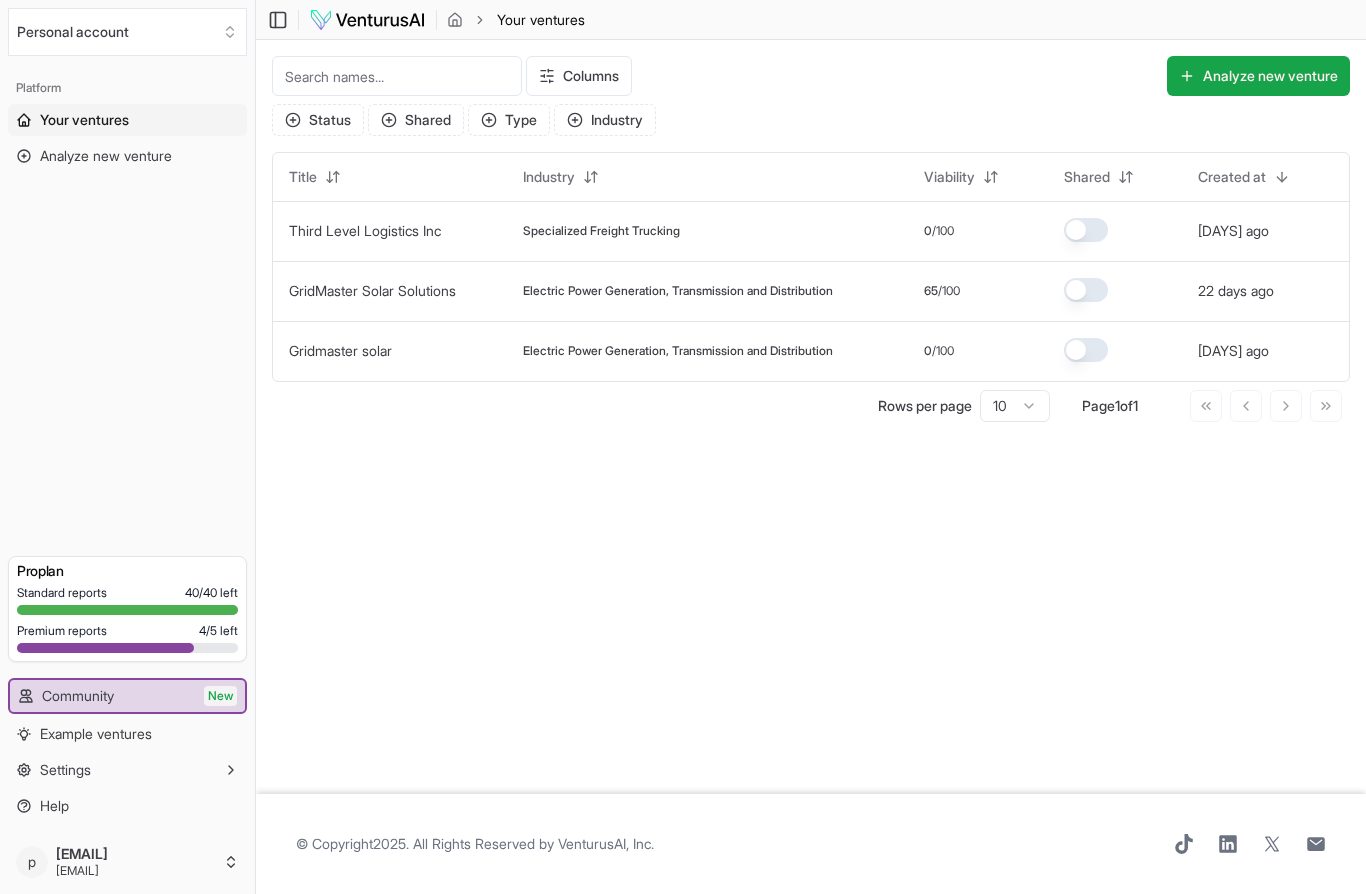 click on "Example ventures" at bounding box center (96, 734) 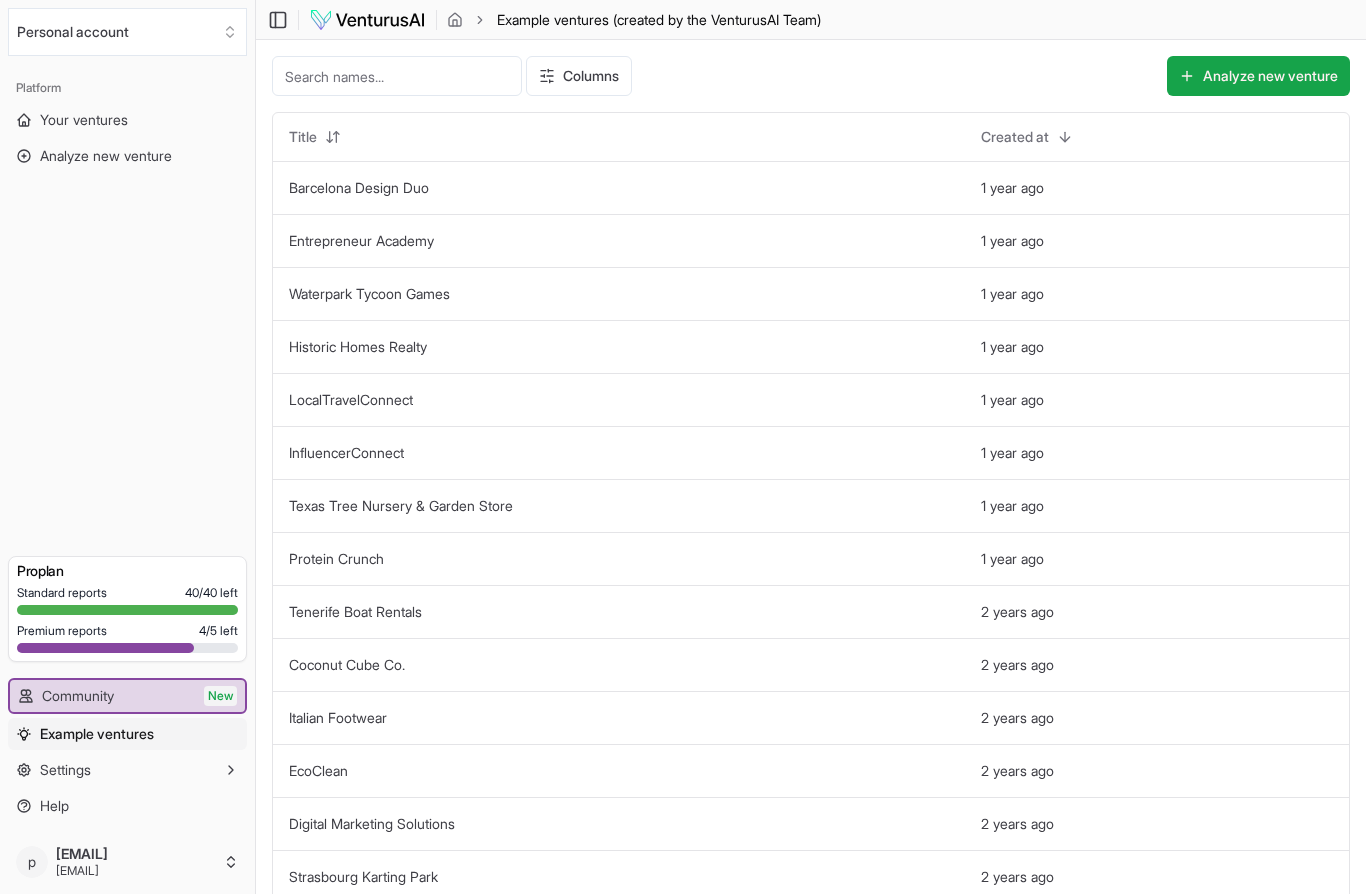 click at bounding box center [397, 76] 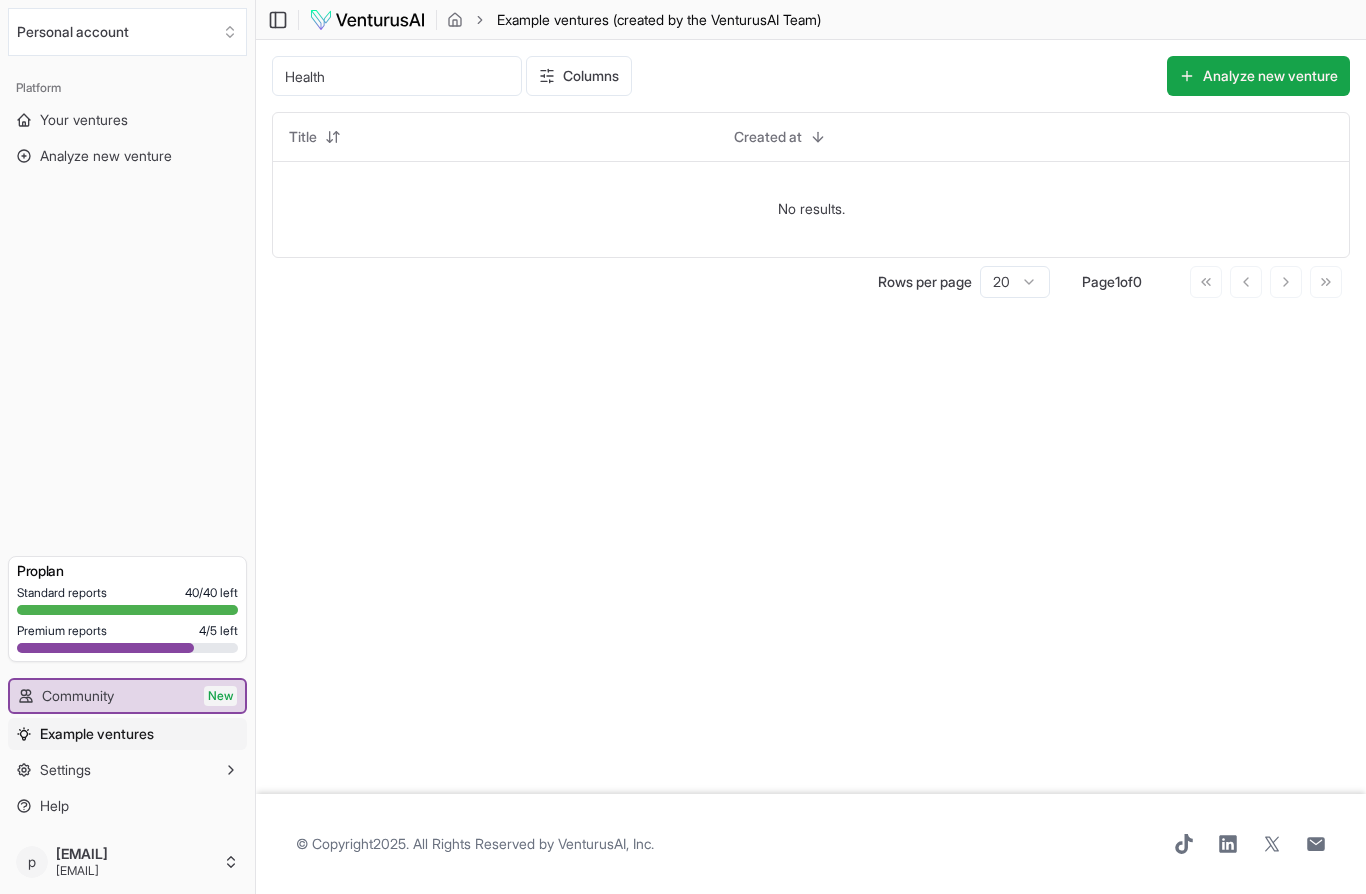 type on "Health" 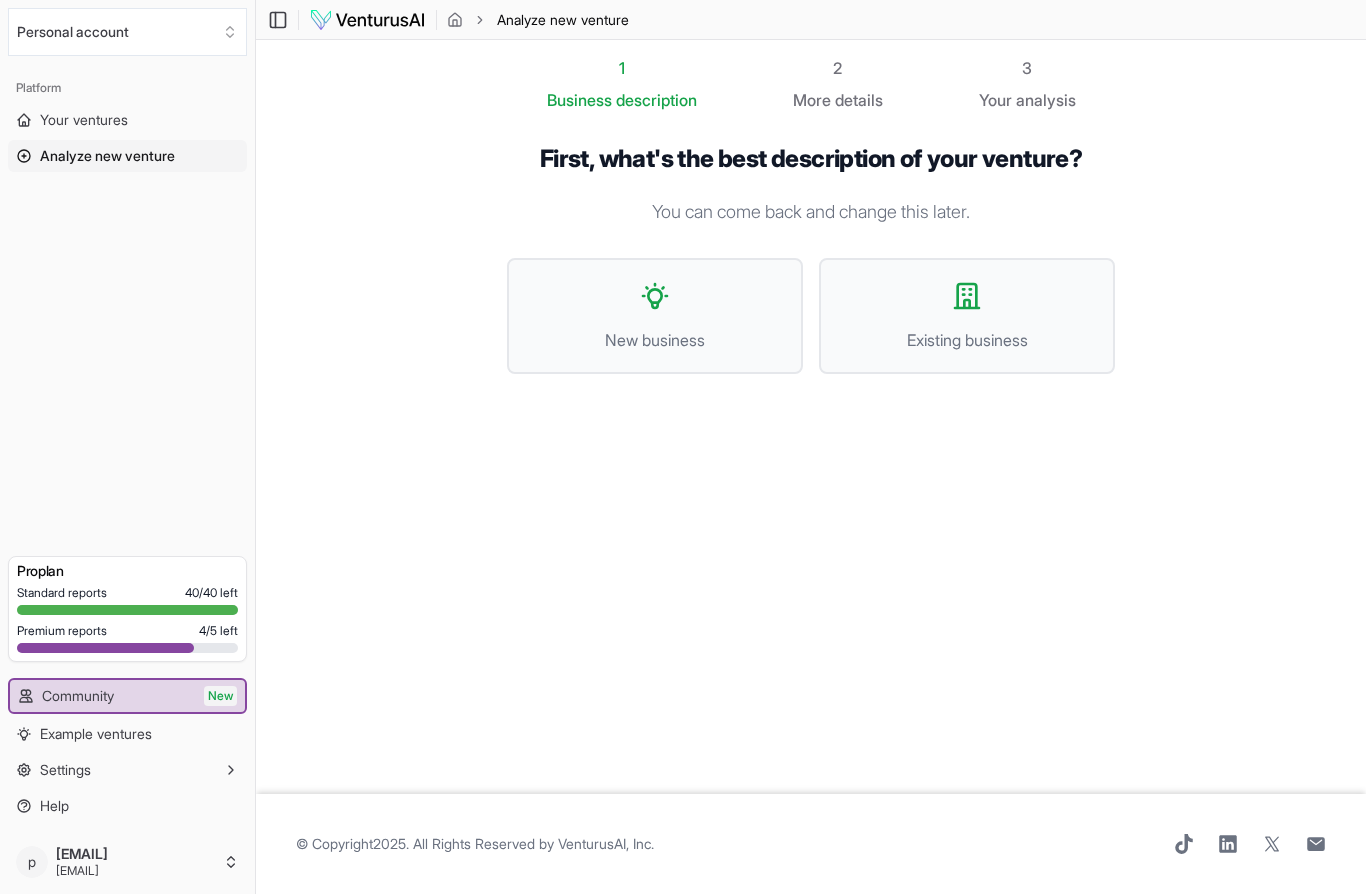 click on "Existing business" at bounding box center (967, 316) 